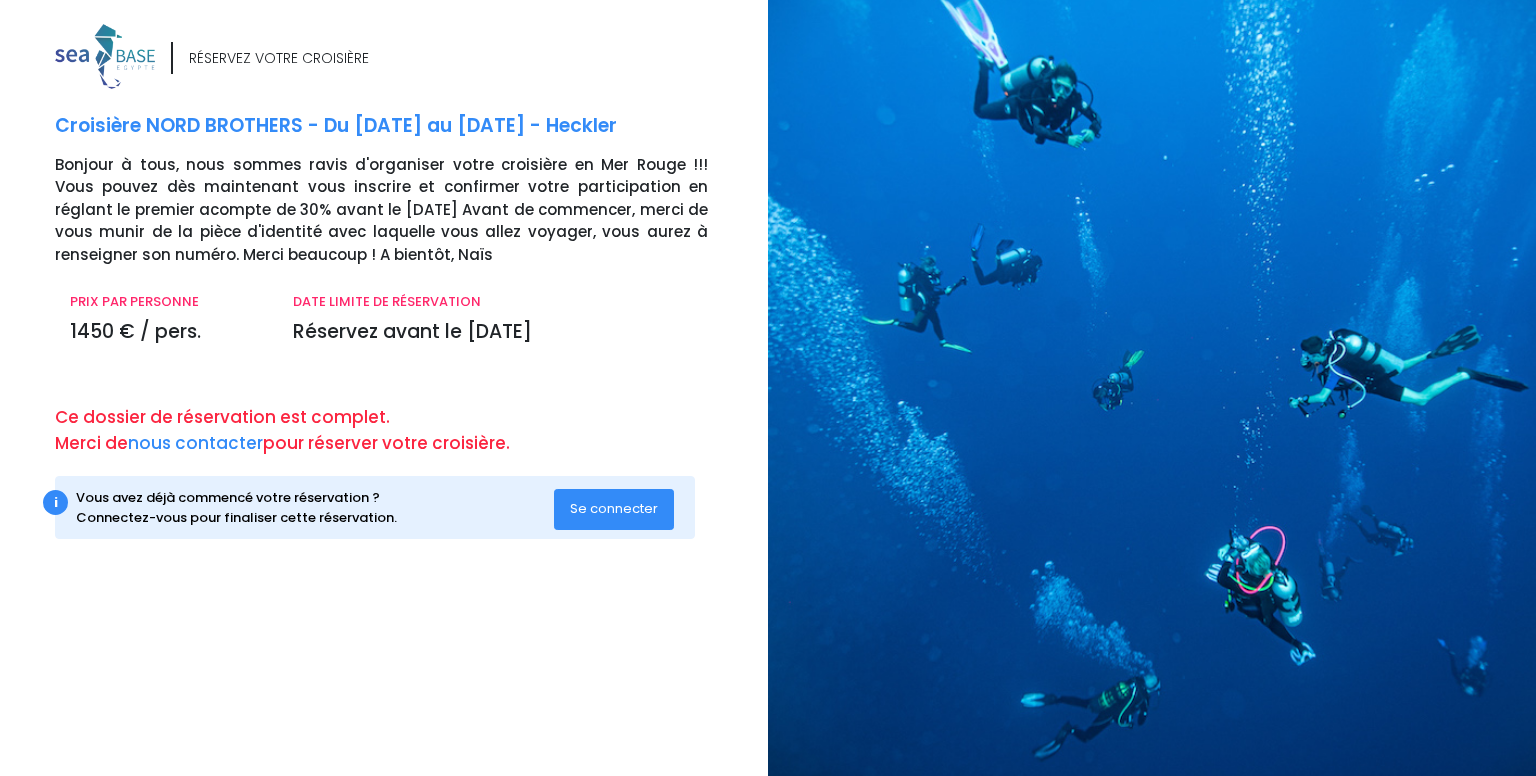 scroll, scrollTop: 0, scrollLeft: 0, axis: both 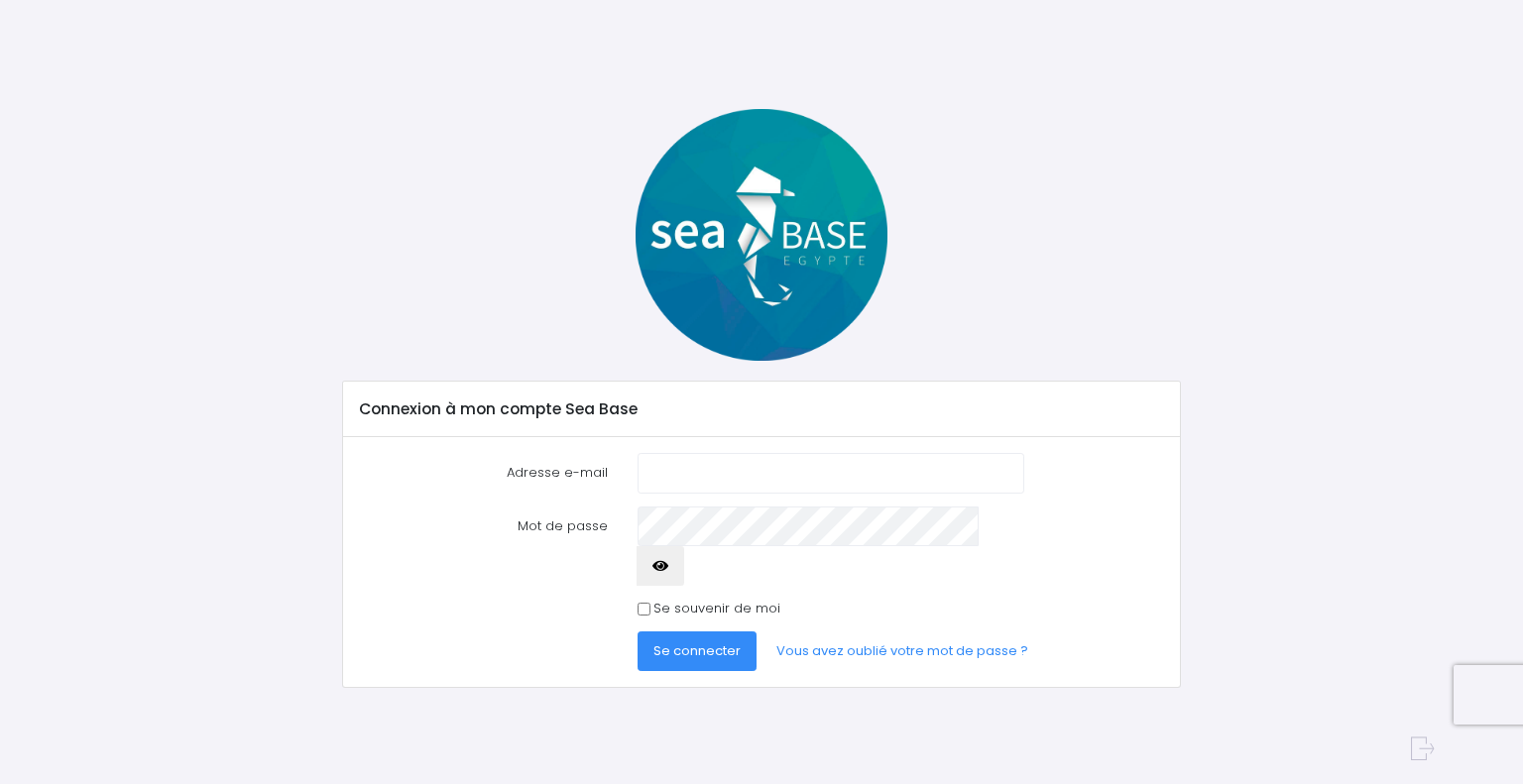 type on "manu.backx@skynet.be" 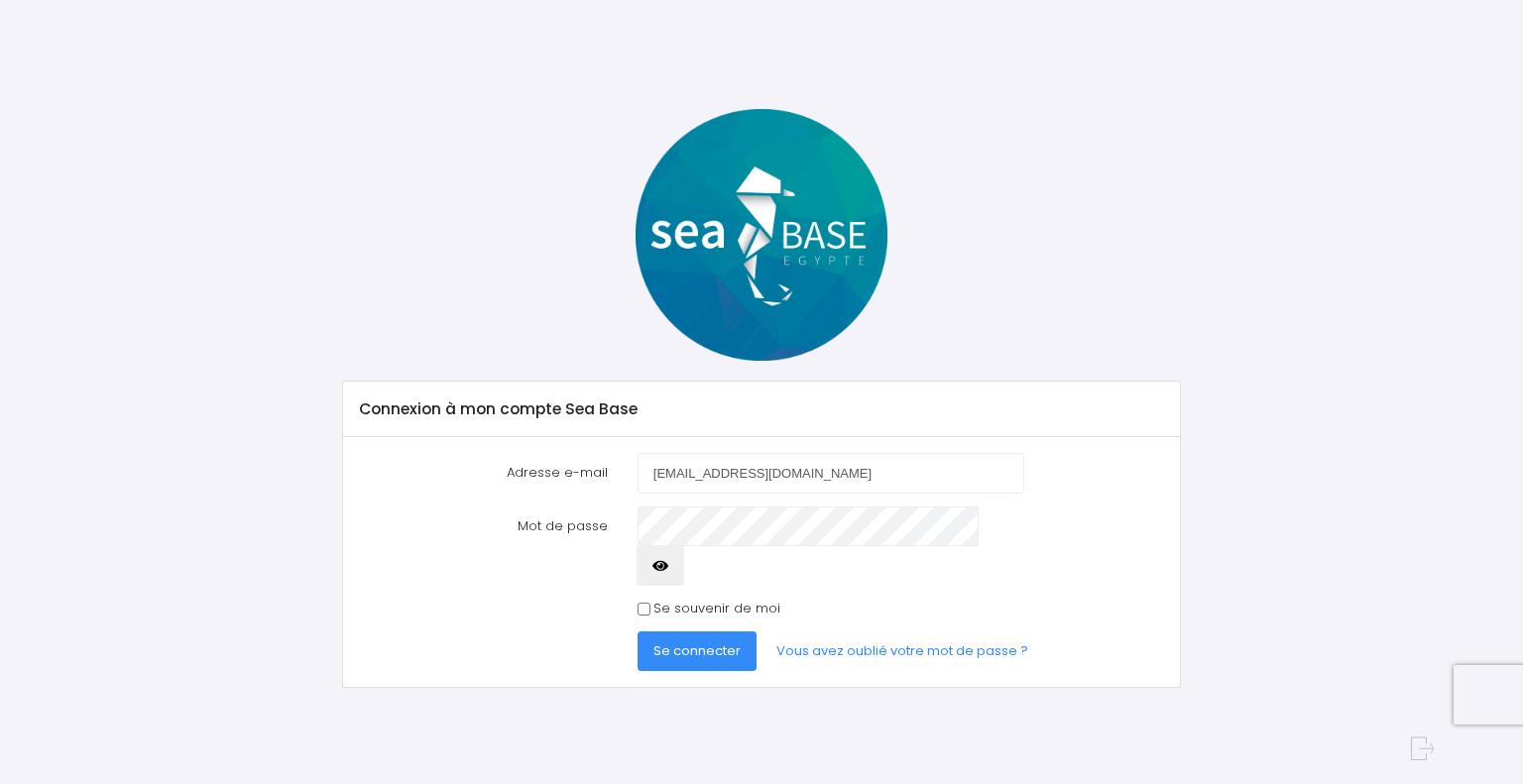 click on "Se connecter" at bounding box center [697, 650] 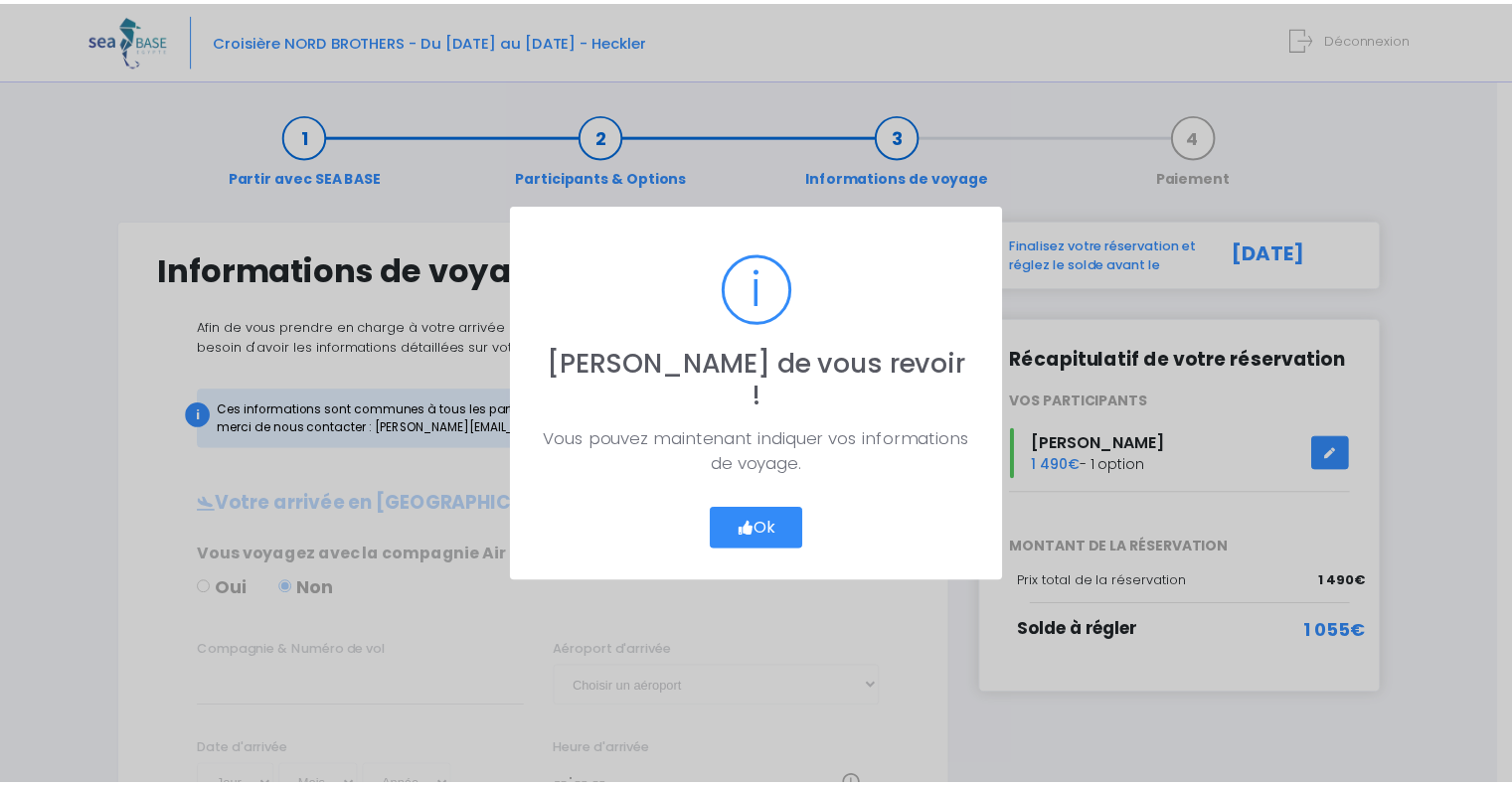 scroll, scrollTop: 0, scrollLeft: 0, axis: both 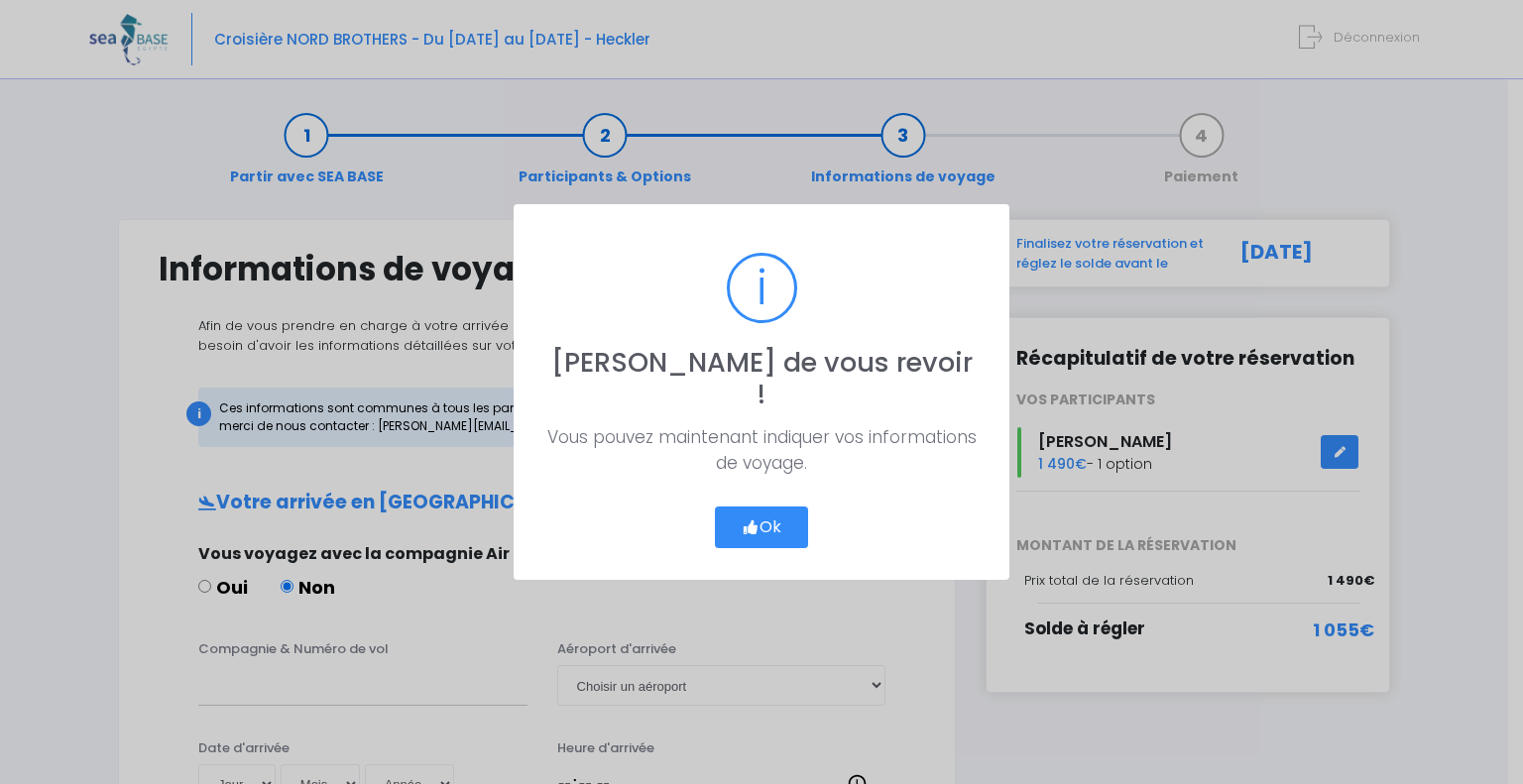 click on "Ok" at bounding box center (762, 527) 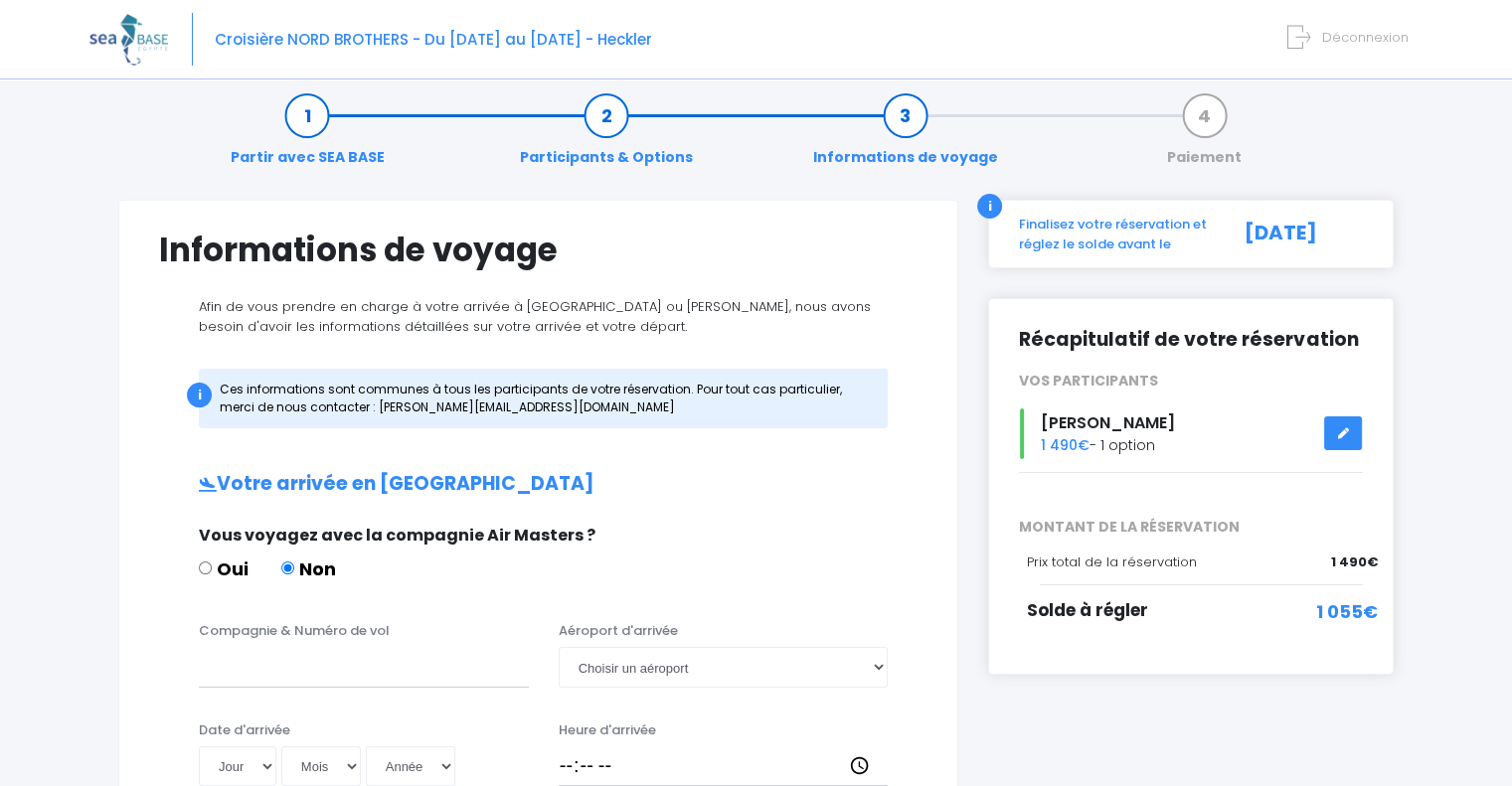scroll, scrollTop: 0, scrollLeft: 0, axis: both 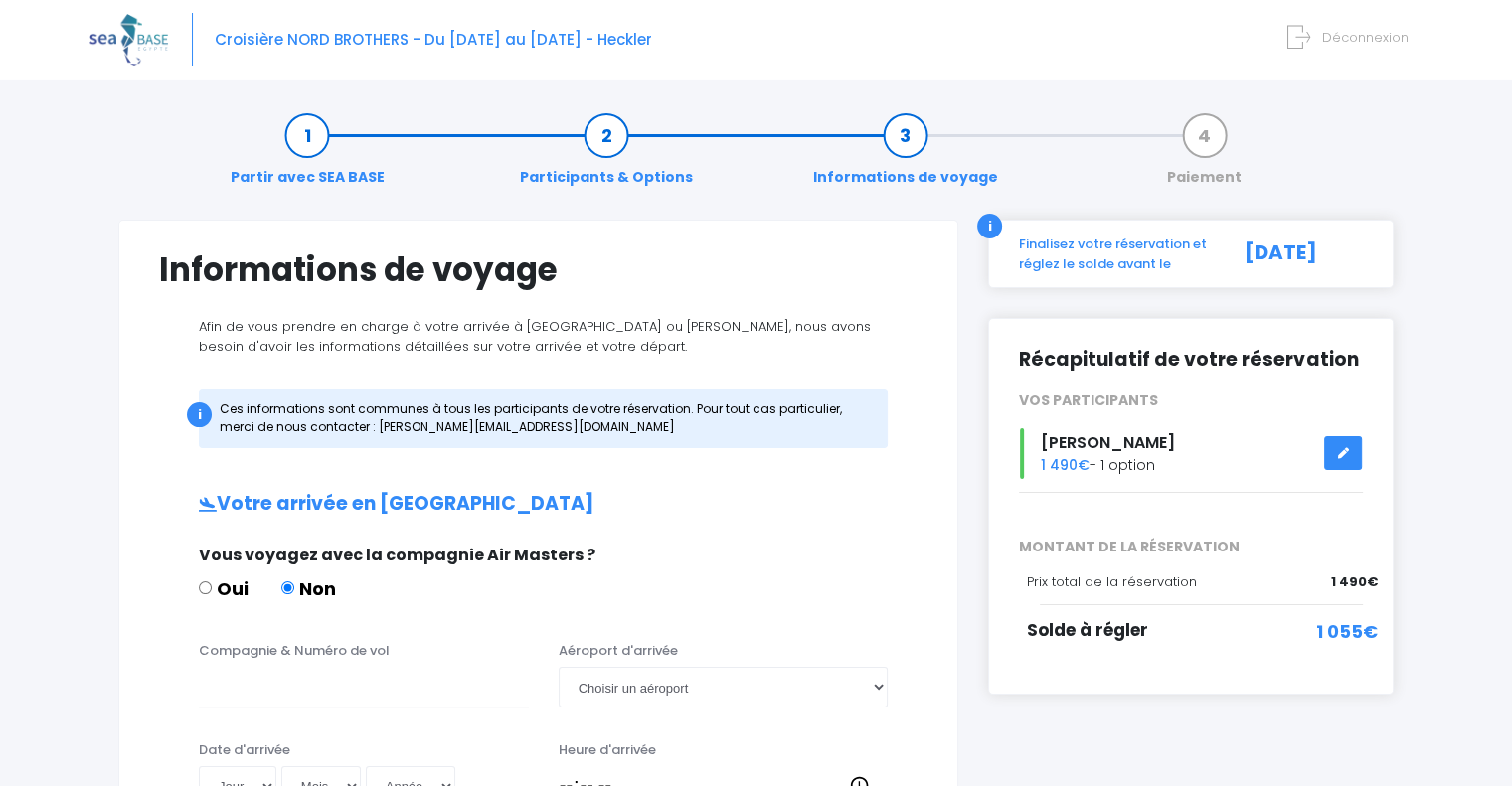 click at bounding box center [1343, 453] 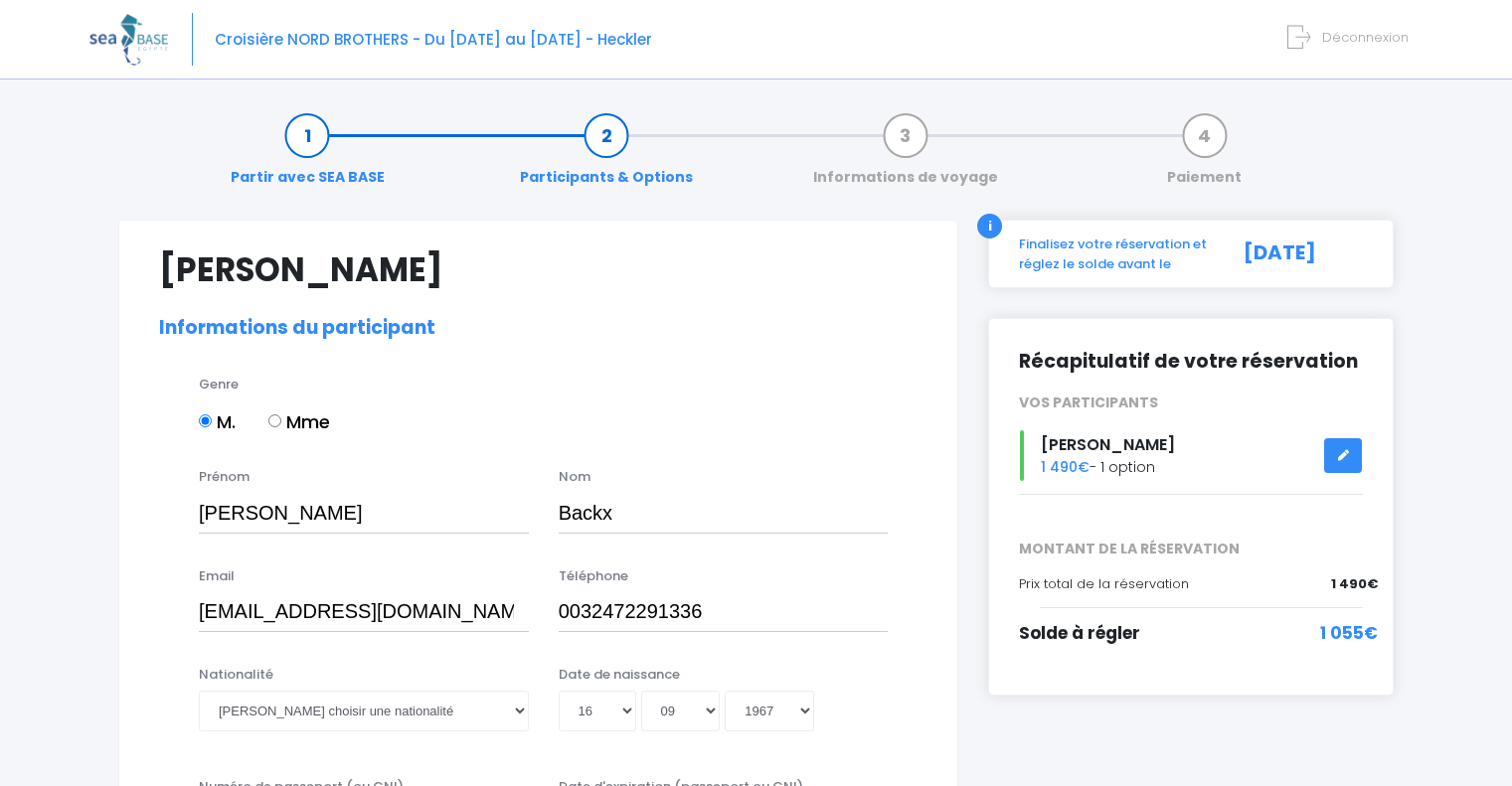 select on "[GEOGRAPHIC_DATA]" 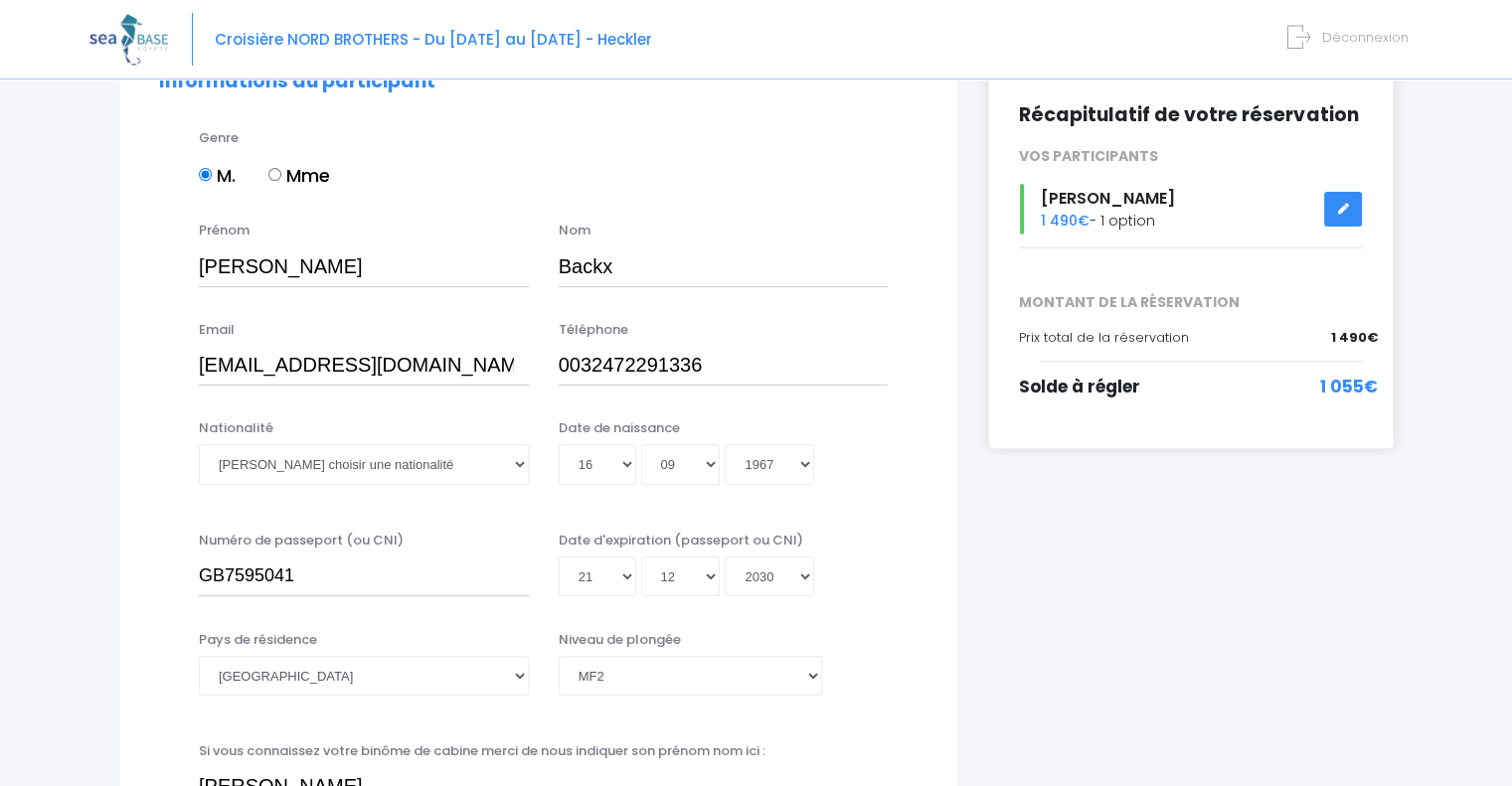 scroll, scrollTop: 298, scrollLeft: 0, axis: vertical 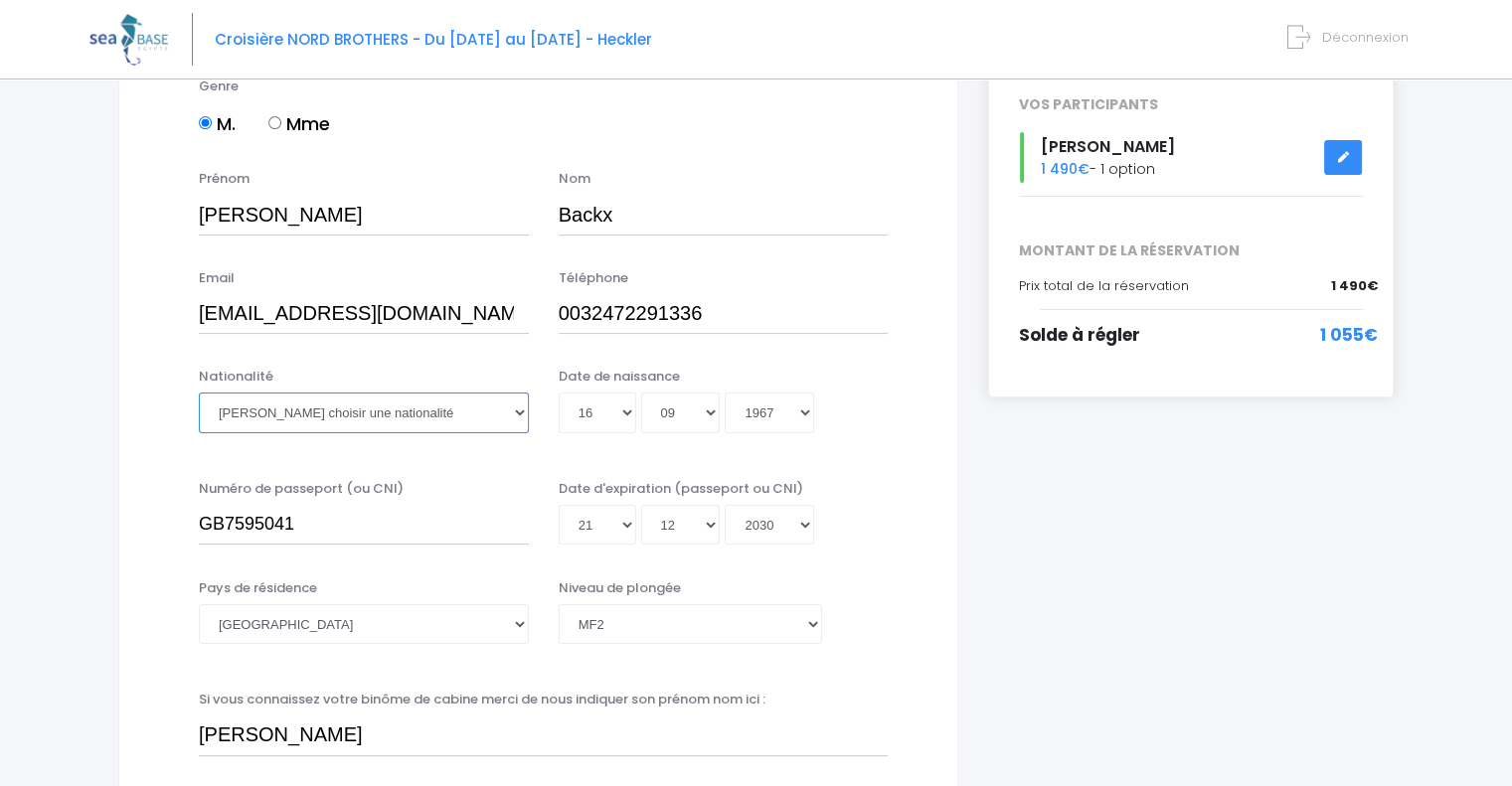 click on "Veuillez choisir une nationalité
Afghane
Albanaise
Algerienne
Allemande
Americaine
Andorrane
Angolaise
Antiguaise et barbudienne
Argentine Armenienne Australienne Autrichienne Azerbaïdjanaise Bahamienne" at bounding box center [364, 412] 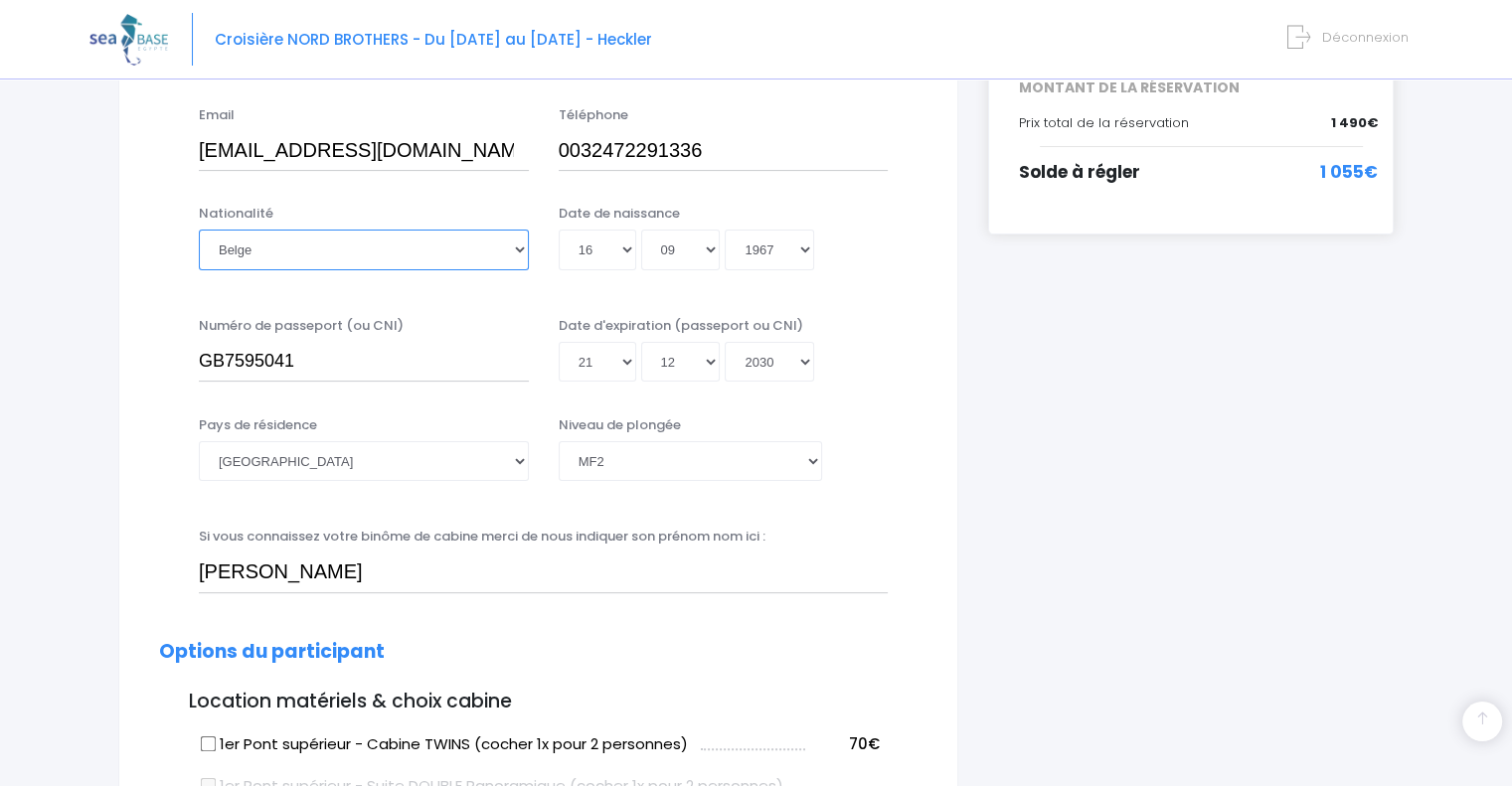 scroll, scrollTop: 497, scrollLeft: 0, axis: vertical 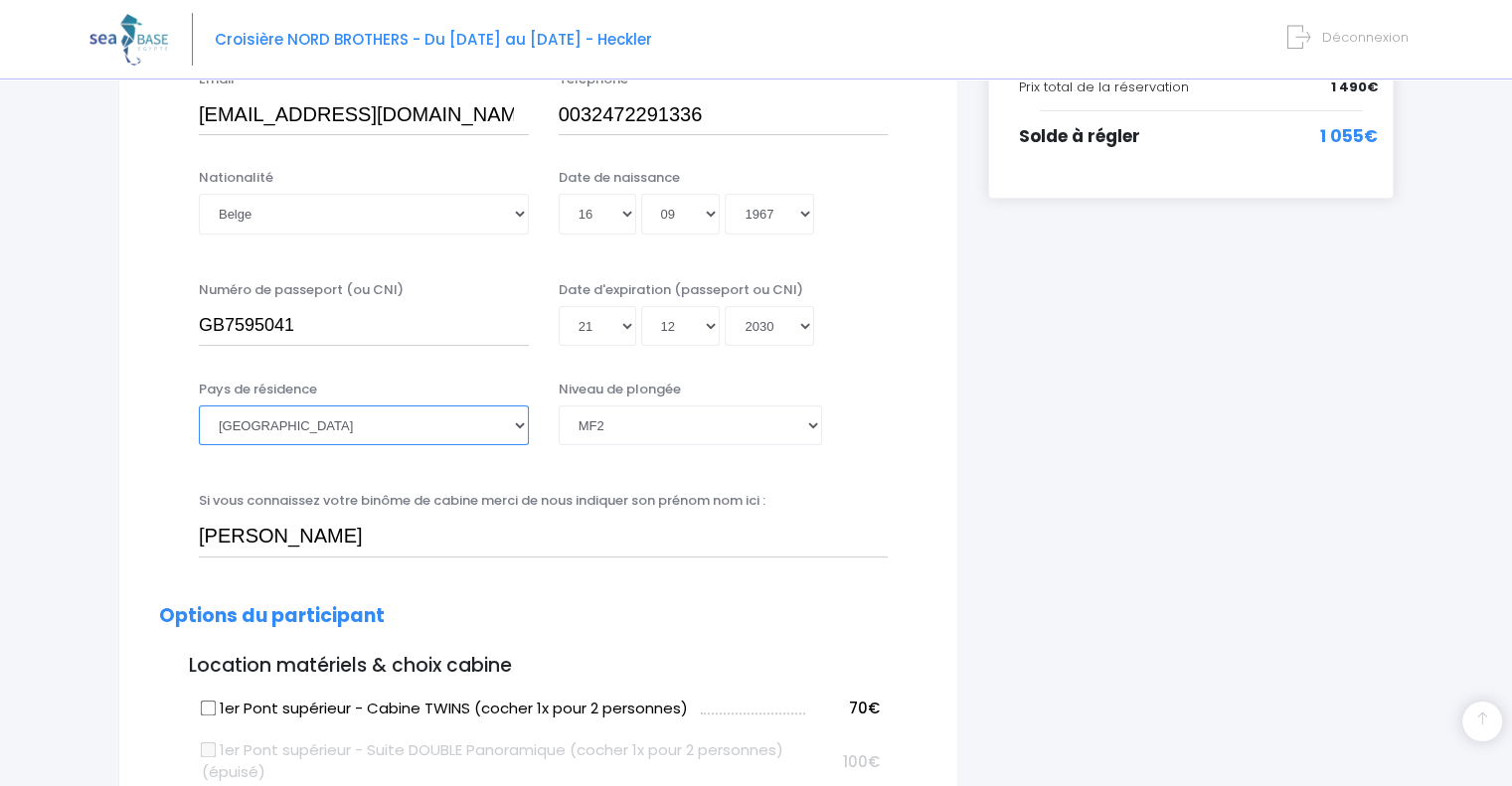 click on "Afghanistan
Afrique du Sud
Albanie
Algérie
Allemagne
Andorre
Angola
Anguilla
Antarctique
Antigua-et-Barbuda Arabie saoudite Argentine Arménie Aruba Australie Cuba" at bounding box center [364, 425] 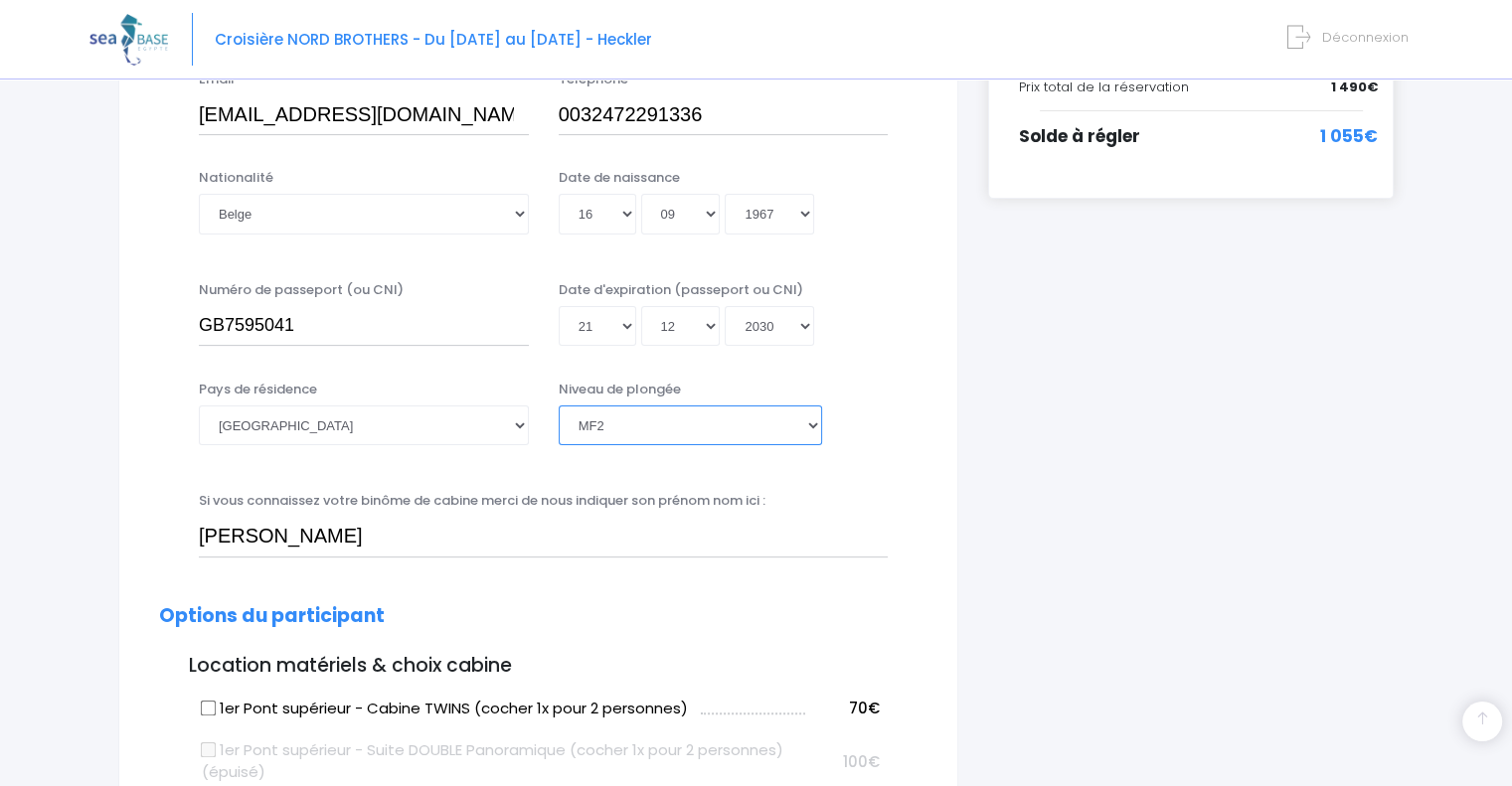 click on "Veuillez choisir un niveau de plongée
Non plongeur
Junior OW diver
Adventure OW diver
Open Water diver
Advanced OW diver
Deep diver
Rescue diver
Dive Master
Instructeur
MSDT
IDC Staff
Master instructeur
Course Director
N1
N2
N3
N4 PA40 MF1 MF2 PE40 Autre" at bounding box center [690, 425] 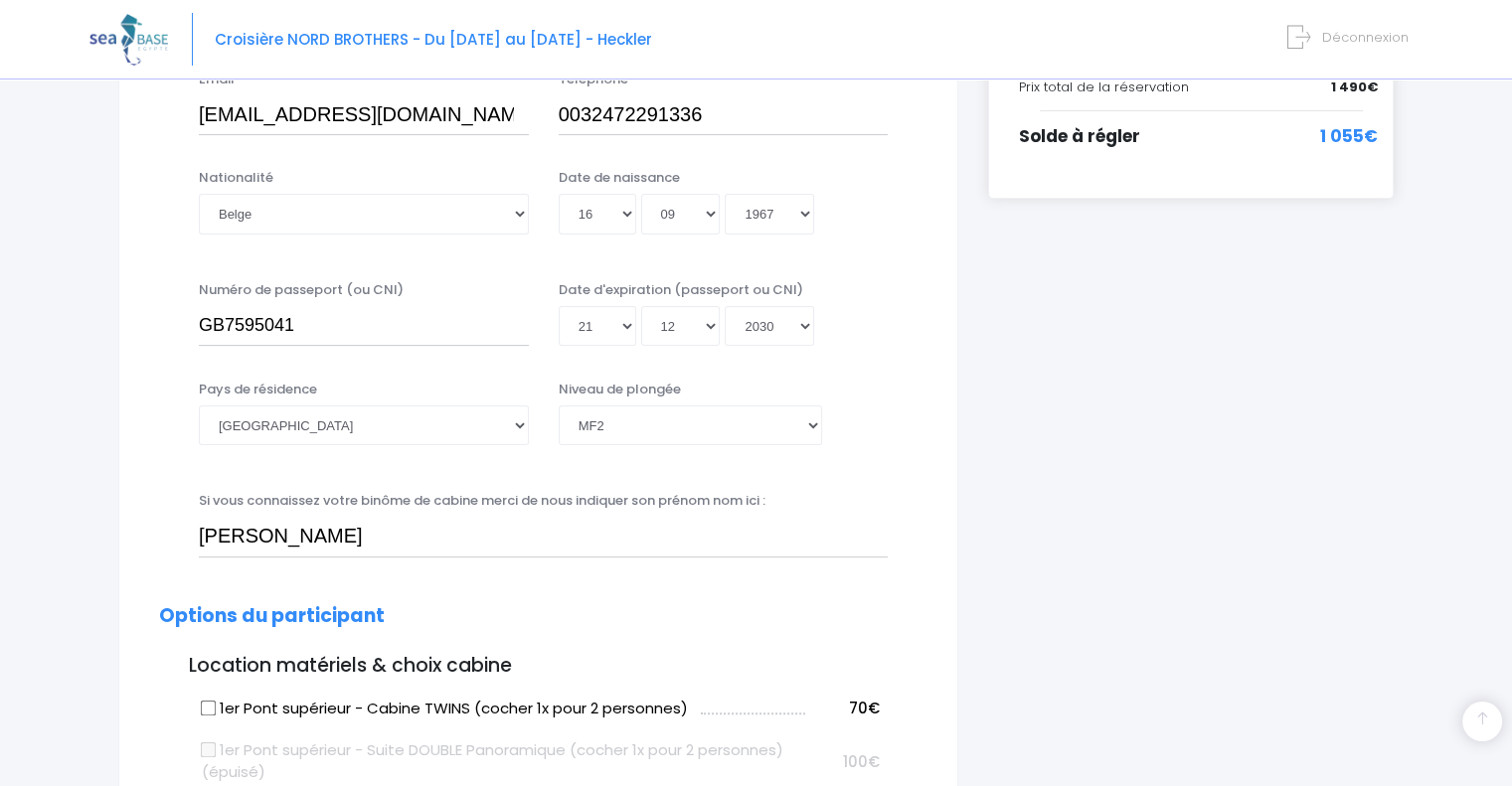 click on "Numéro de passeport (ou CNI)
GB7595041
Date d'expiration (passeport ou CNI)
Jour 01 02 03 04 05 06 07 08 09 10 11 12 13 14 15 16 17 18 19 20 21 22 23 24 25 26 27 28 29 30 31 Mois 01 02 03 04 05 06 07 08 09 10 11 12 Année 2045 2044 2043 2042 2041 2040 2039 2038 2037 2036 2035 2034 2033 2032 2031 2030 2029 2028 2027 2026 2025 2024 2023 2022 2021 2020 2019 2018 2017 2016 2015 2014 2013 2012 2011 2010 2009 2008 2007 2006 2005 2004 2003 2002 2001 2000 1999 1998 1997 1996 1995 1994 1993 1992 1991 1990 1989 1988 1987 1986 1985 1984 1983 1982 1981 1980 1979 1978 1977 1976 1975 1974 1973 1972 1971 1970 1969 1968 1967 1966 1965 1964 1963 1962 1961 1960 1959 1958 1957 1956 1955 1954 1953 1952 1951 1950 1949 1948 1947 1946 1945 1944 1943 1942 1941 1940 1939 1938 1937 1936 1935 1934 1933 1932 1931" at bounding box center (538, 320) 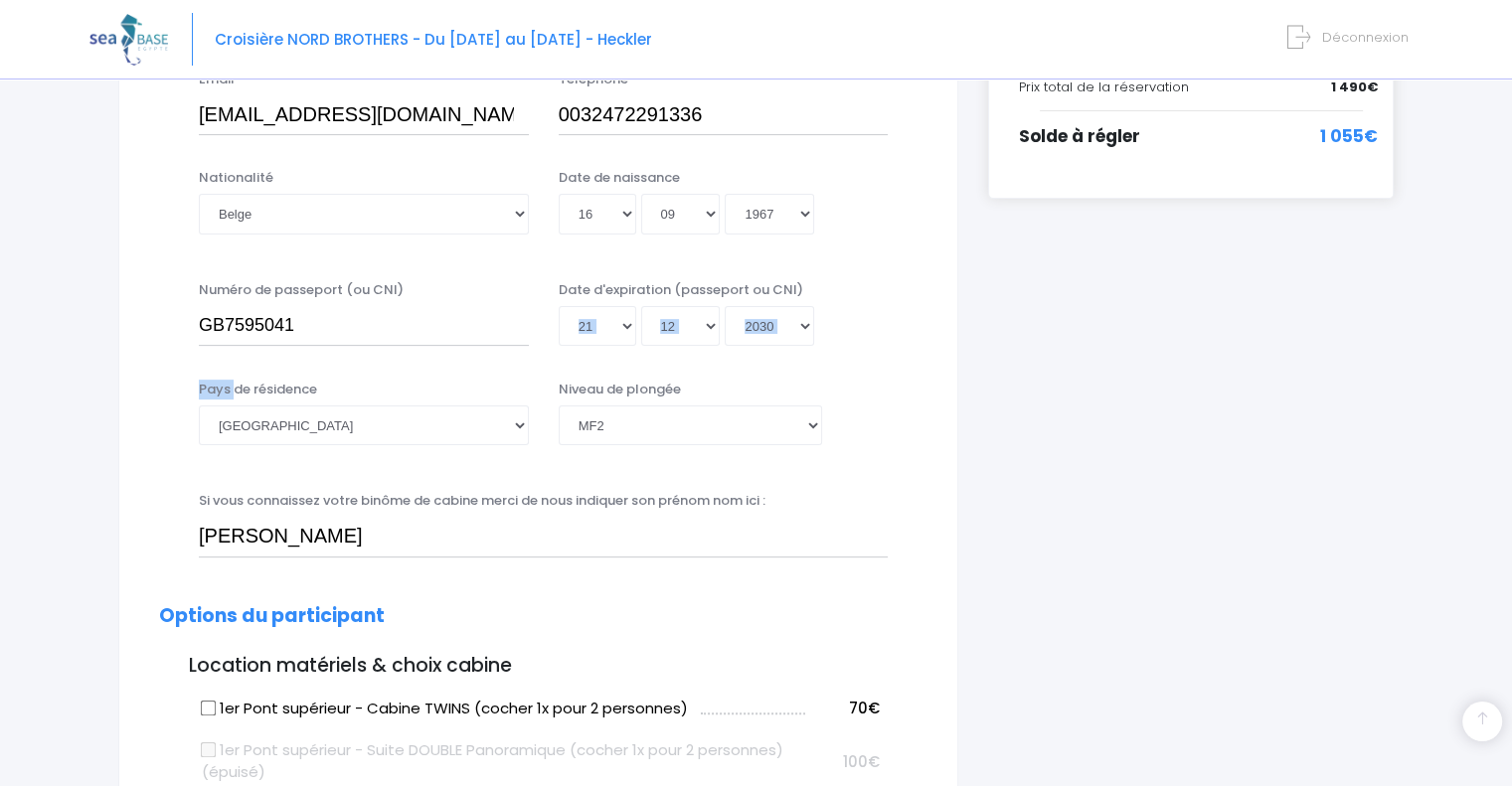 click on "Numéro de passeport (ou CNI)
GB7595041
Date d'expiration (passeport ou CNI)
Jour 01 02 03 04 05 06 07 08 09 10 11 12 13 14 15 16 17 18 19 20 21 22 23 24 25 26 27 28 29 30 31 Mois 01 02 03 04 05 06 07 08 09 10 11 12 Année 2045 2044 2043 2042 2041 2040 2039 2038 2037 2036 2035 2034 2033 2032 2031 2030 2029 2028 2027 2026 2025 2024 2023 2022 2021 2020 2019 2018 2017 2016 2015 2014 2013 2012 2011 2010 2009 2008 2007 2006 2005 2004 2003 2002 2001 2000 1999 1998 1997 1996 1995 1994 1993 1992 1991 1990 1989 1988 1987 1986 1985 1984 1983 1982 1981 1980 1979 1978 1977 1976 1975 1974 1973 1972 1971 1970 1969 1968 1967 1966 1965 1964 1963 1962 1961 1960 1959 1958 1957 1956 1955 1954 1953 1952 1951 1950 1949 1948 1947 1946 1945 1944 1943 1942 1941 1940 1939 1938 1937 1936 1935 1934 1933 1932 1931" at bounding box center (538, 320) 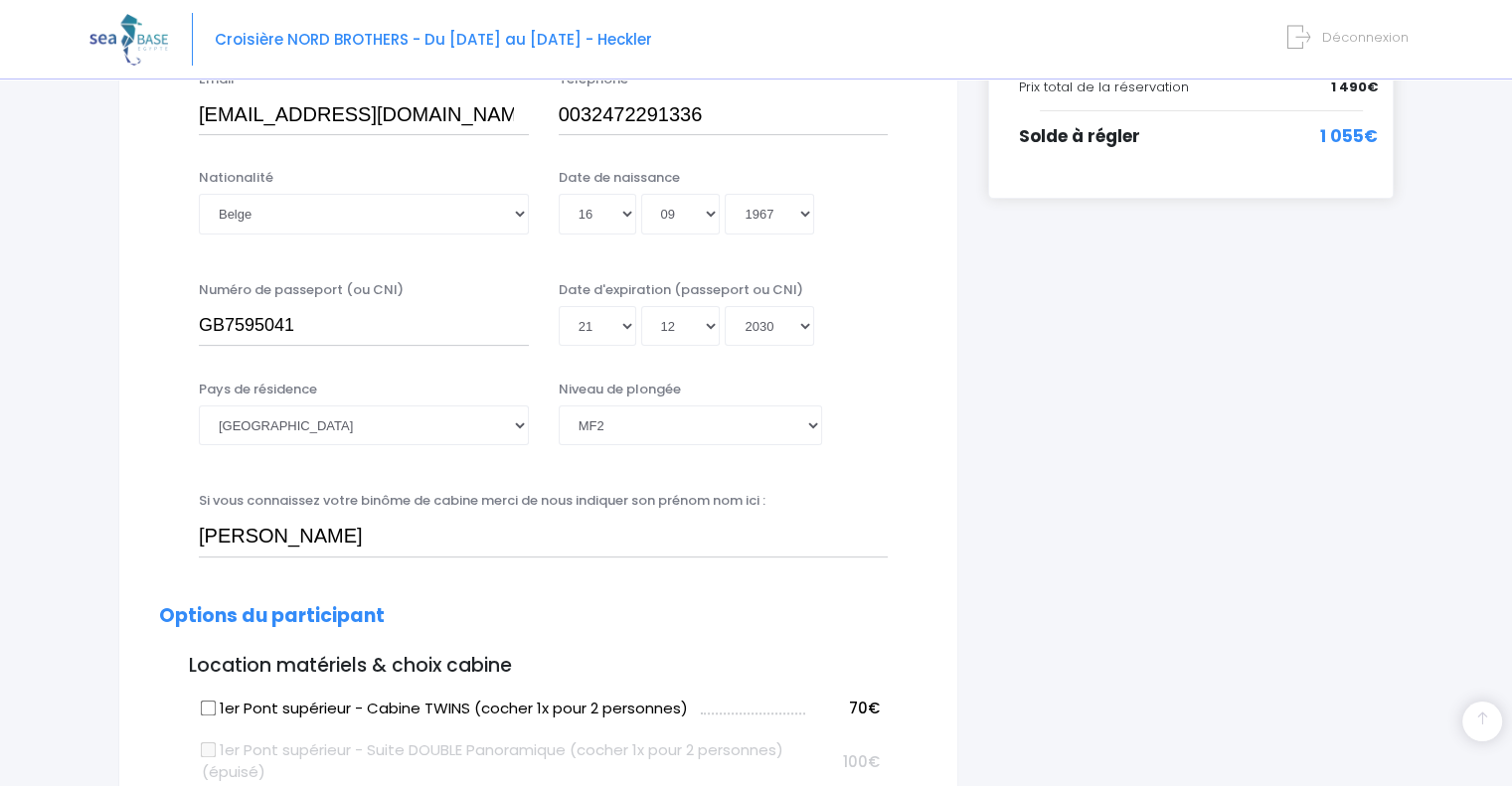 click on "Pays de résidence
Afghanistan
Afrique du Sud
Albanie
Algérie
Allemagne
Andorre
Angola
Anguilla
Antarctique !" at bounding box center (538, 425) 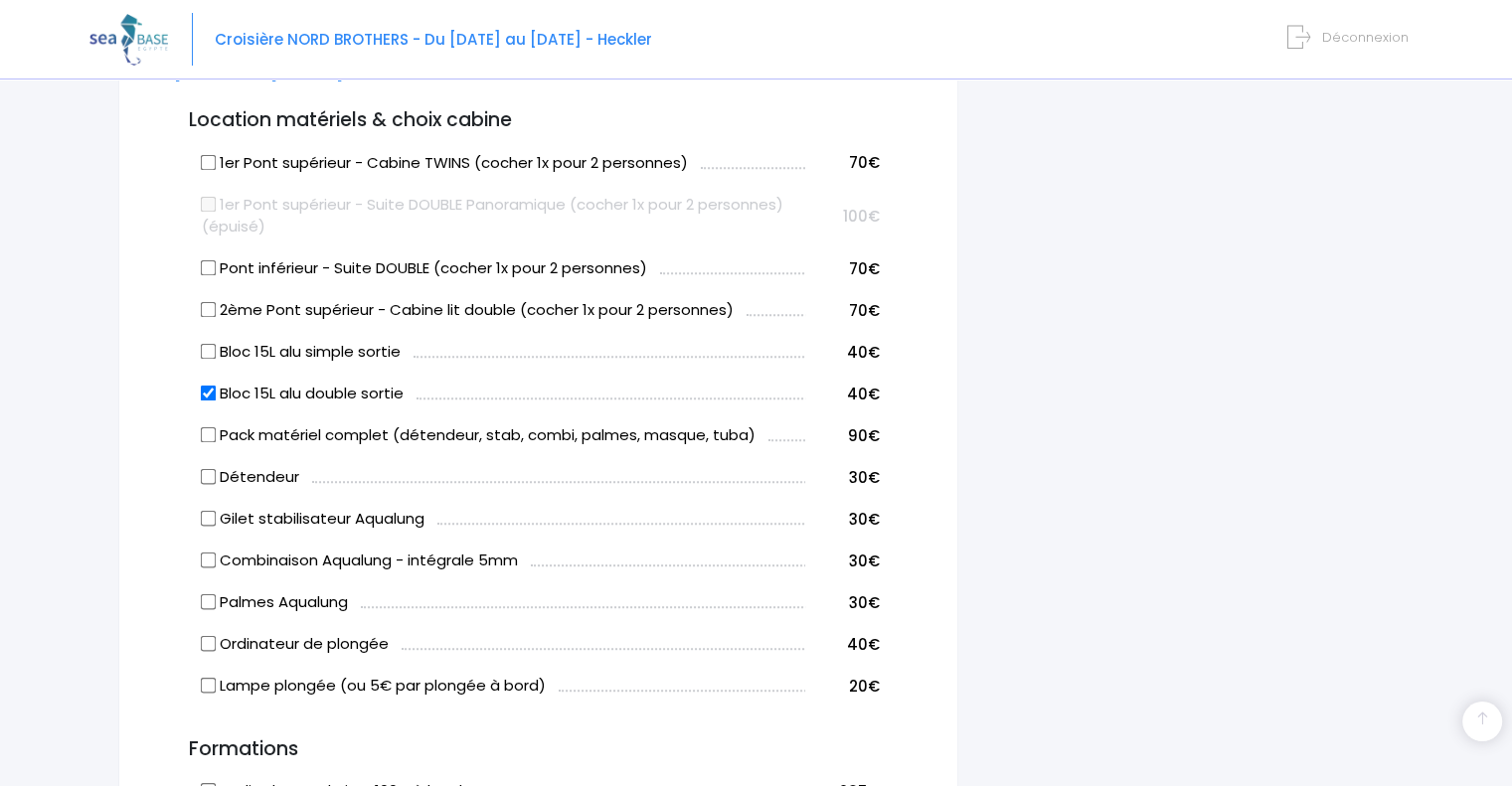 scroll, scrollTop: 1093, scrollLeft: 0, axis: vertical 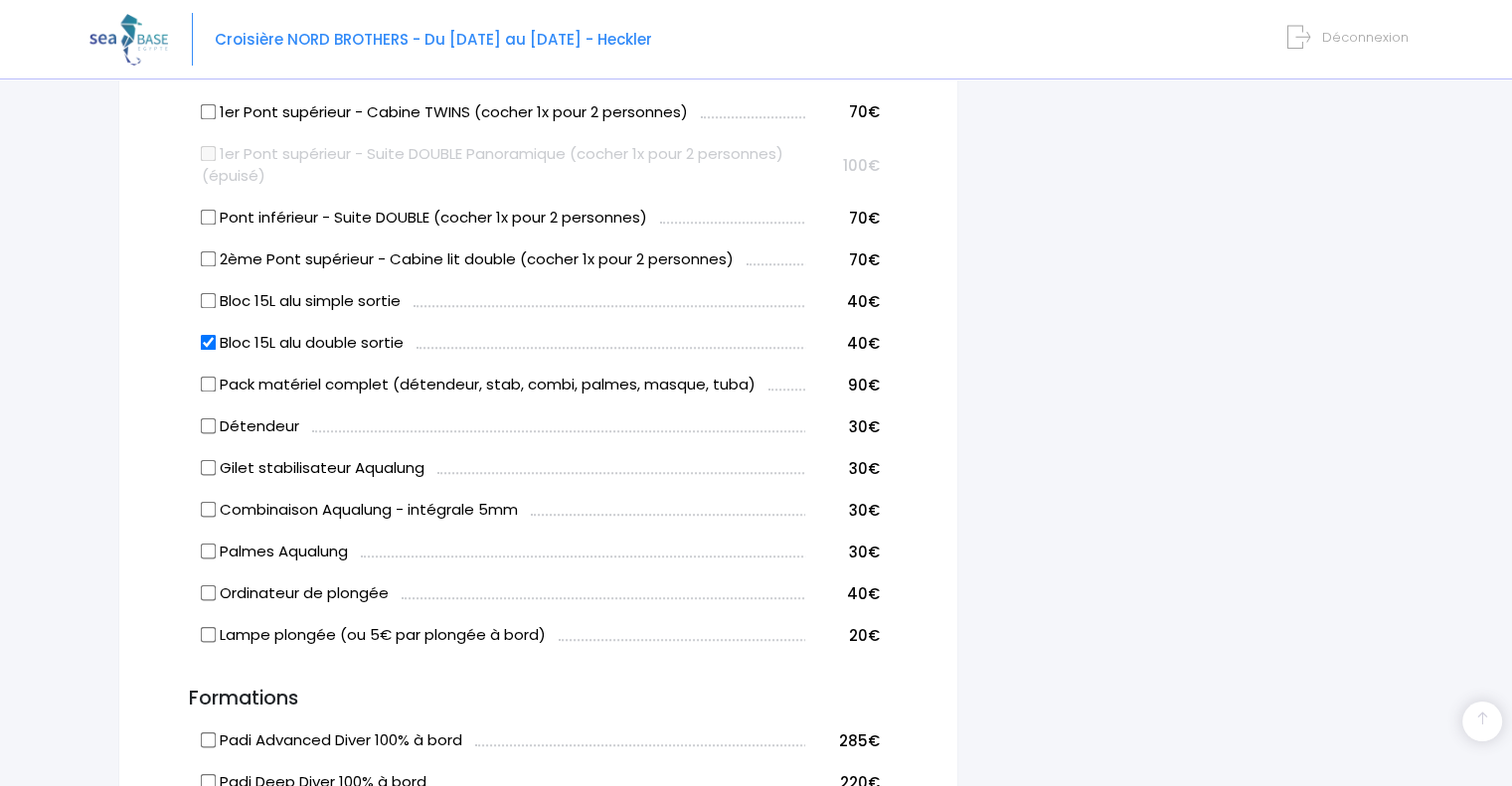 click on "Gilet stabilisateur Aqualung" at bounding box center (209, 468) 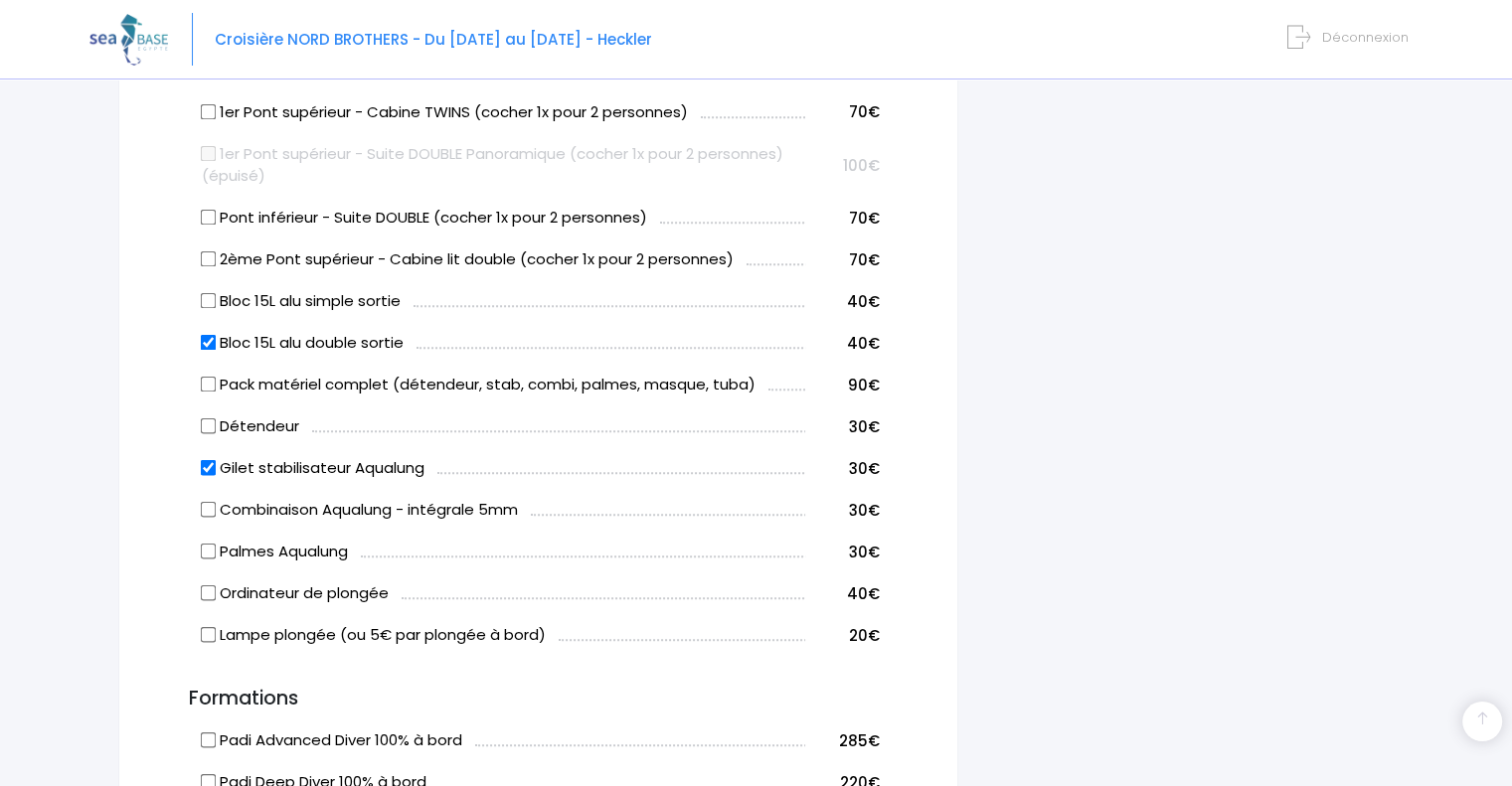 click on "Combinaison Aqualung - intégrale 5mm" at bounding box center [209, 510] 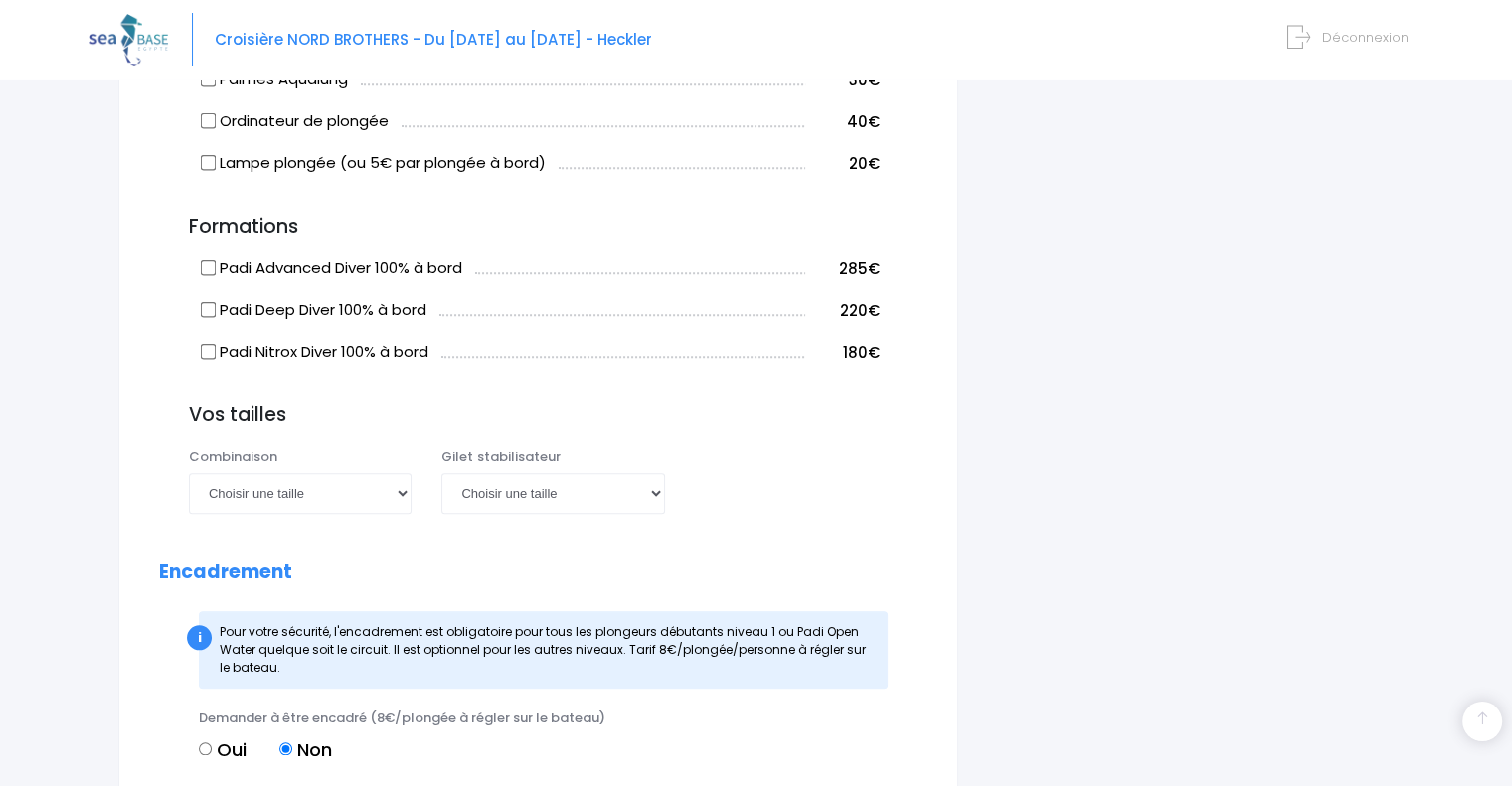 scroll, scrollTop: 1590, scrollLeft: 0, axis: vertical 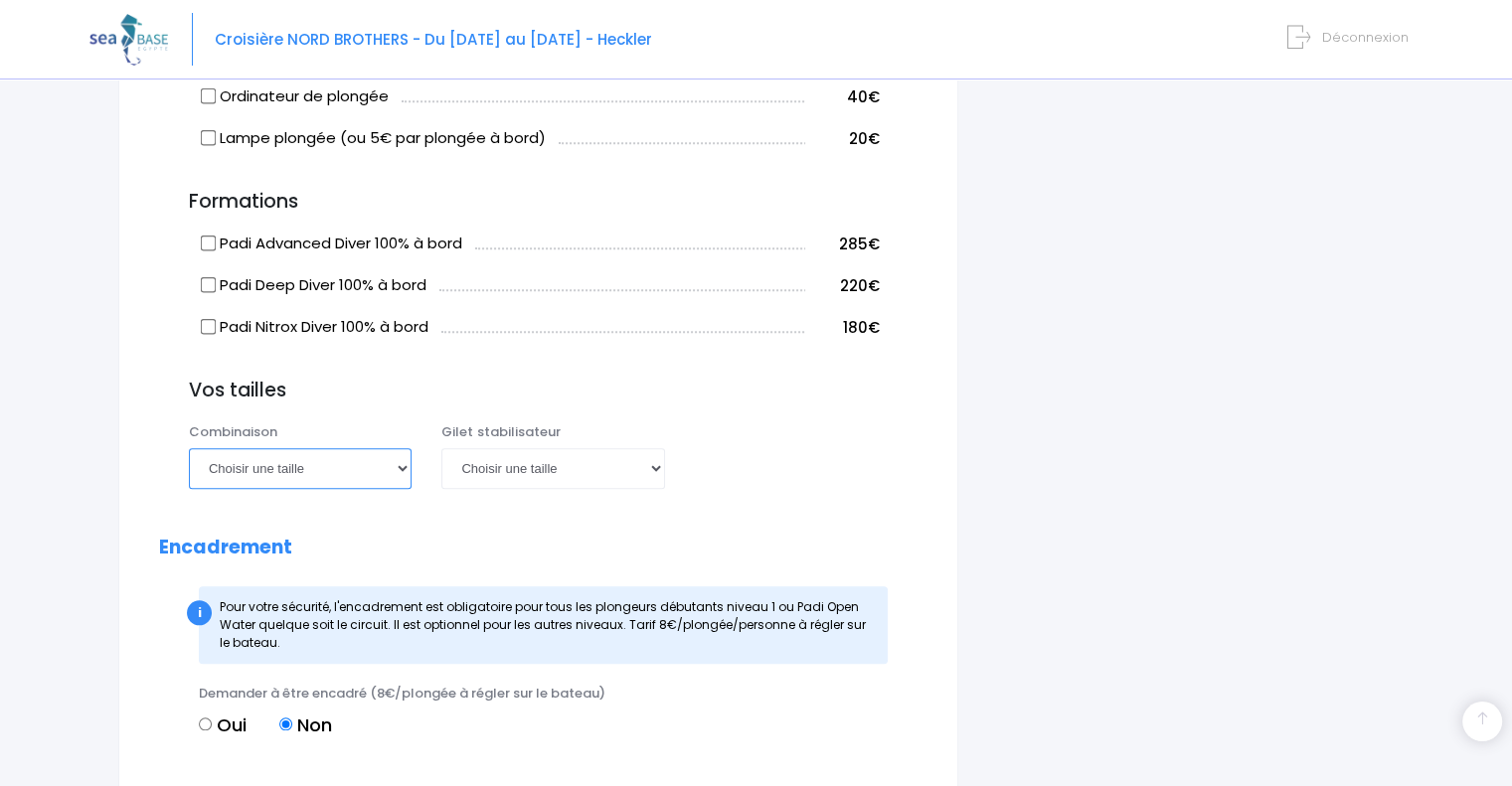 click on "Choisir une taille
XS
S
M
ML
L
XL
XXL" at bounding box center [300, 468] 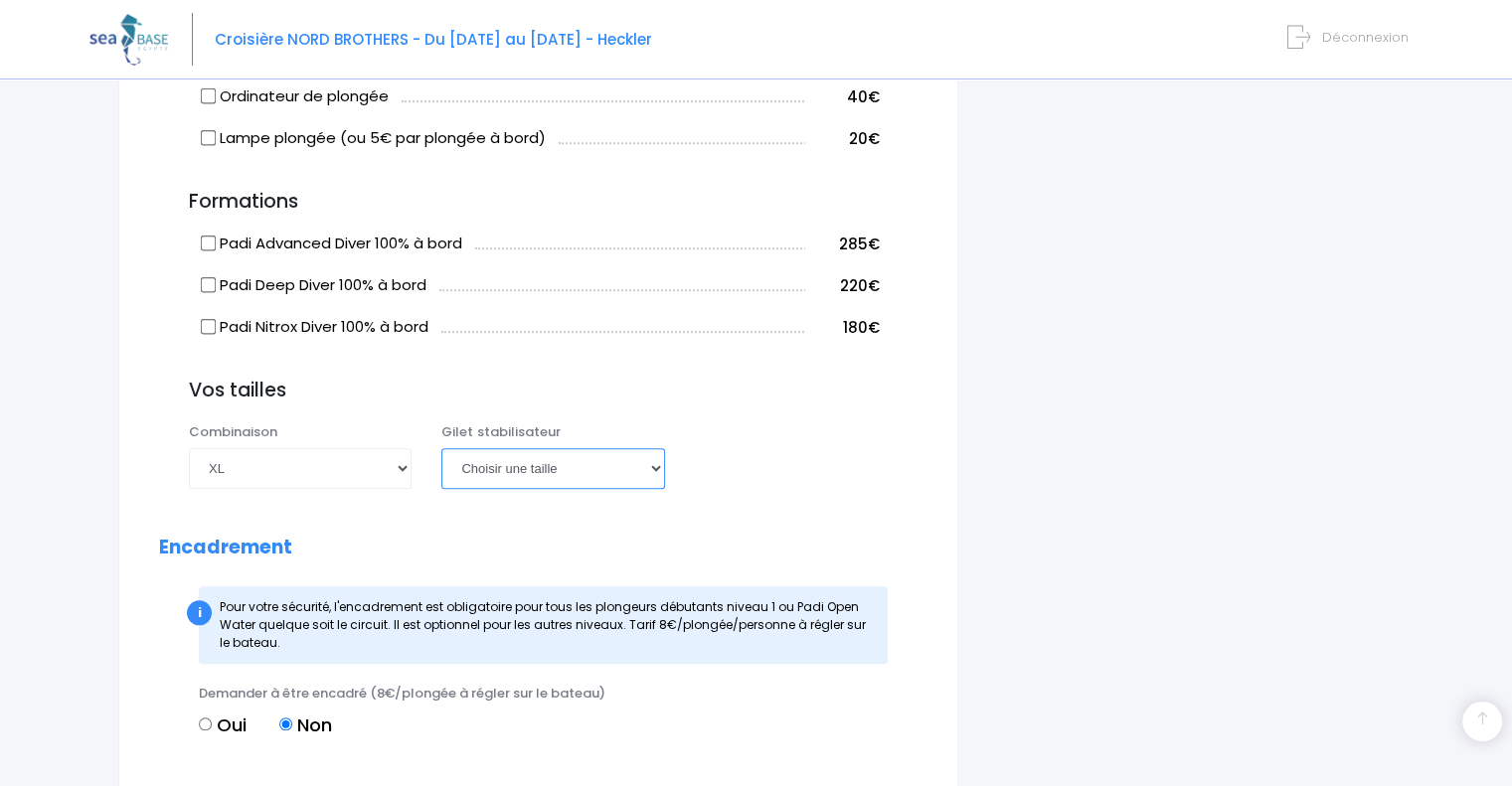 click on "Choisir une taille
XXS
XS
S
M
ML
L
XL
XXL" at bounding box center (553, 468) 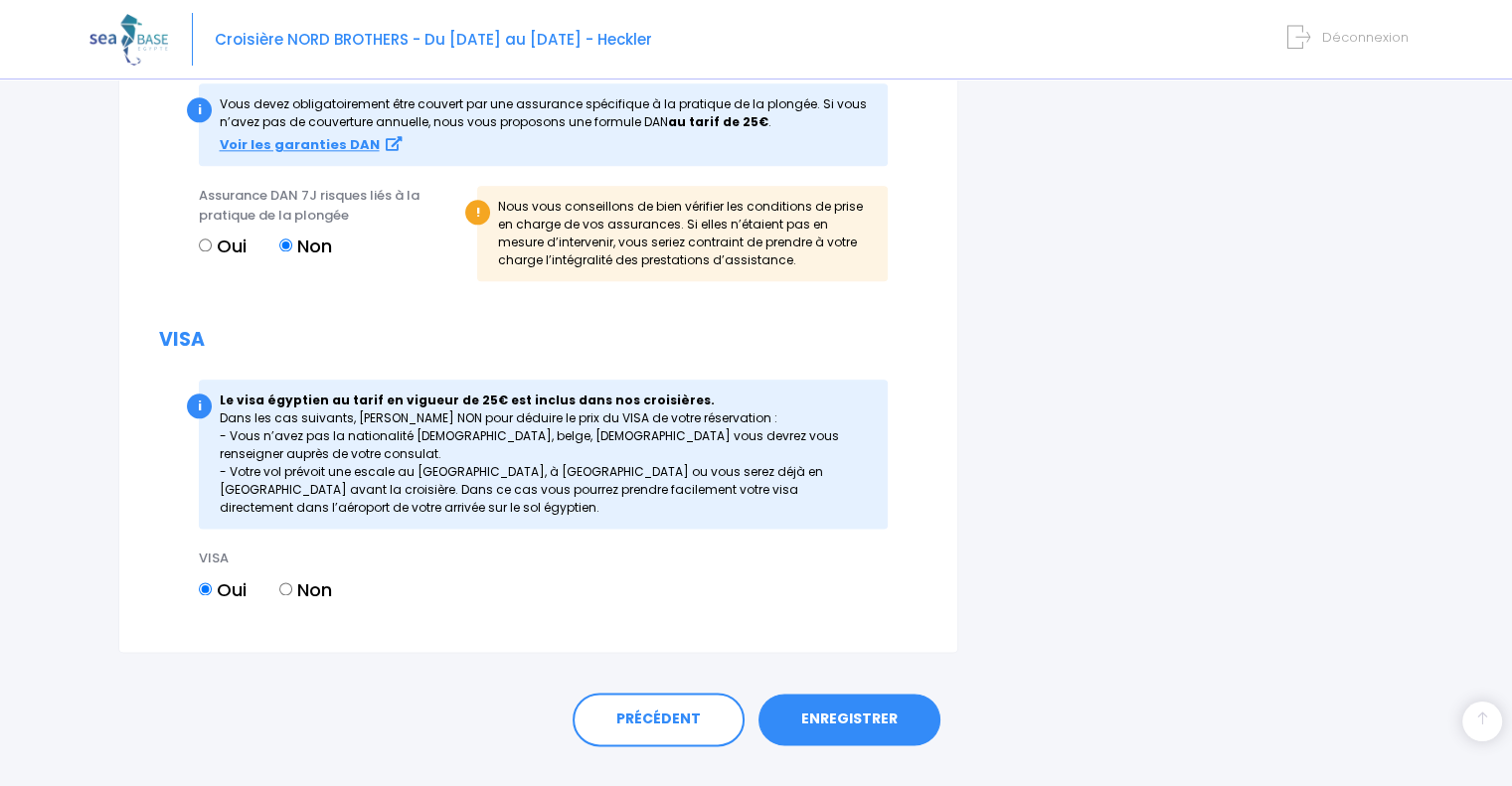 scroll, scrollTop: 2385, scrollLeft: 0, axis: vertical 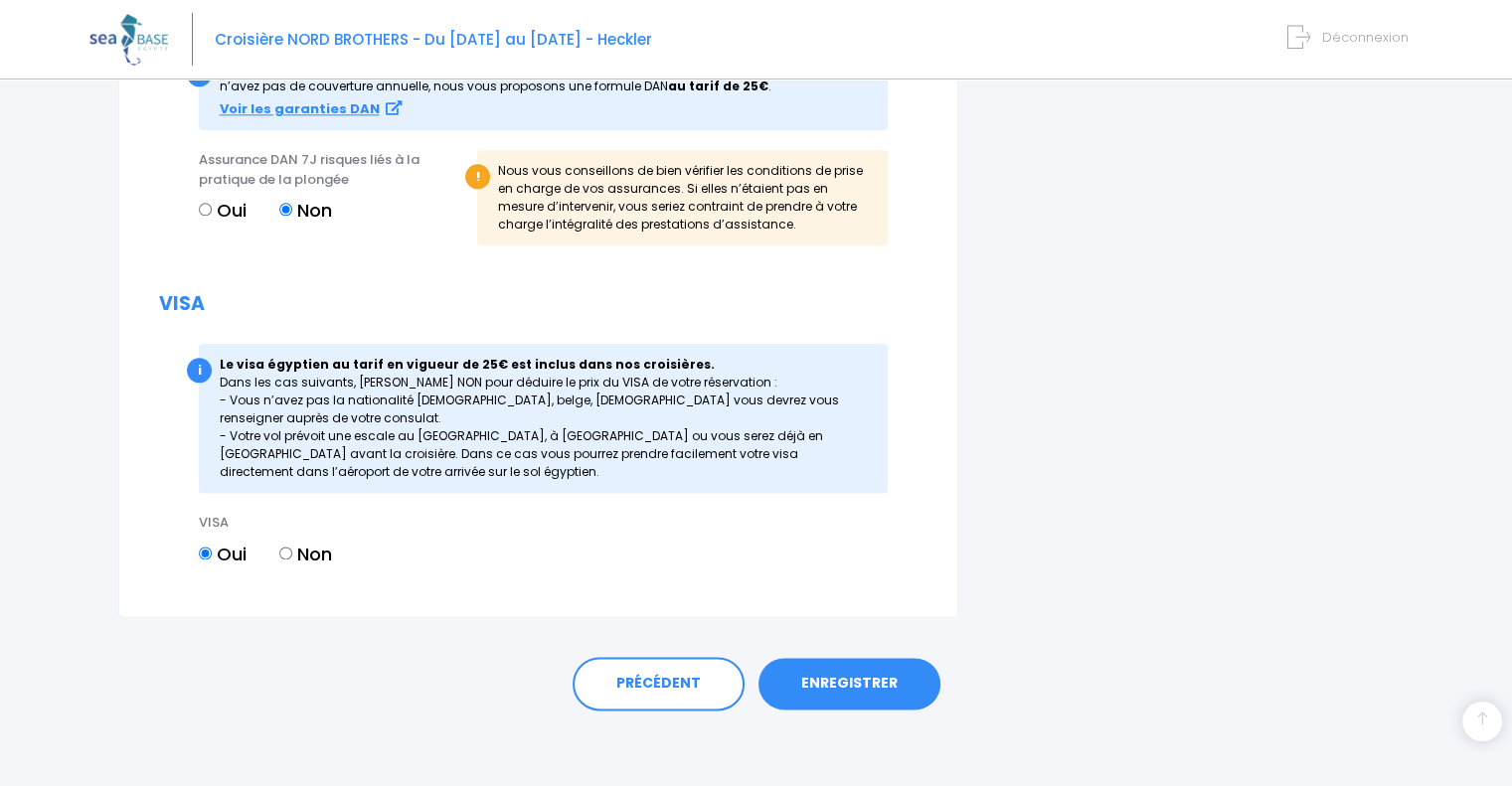 click on "ENREGISTRER" at bounding box center (849, 684) 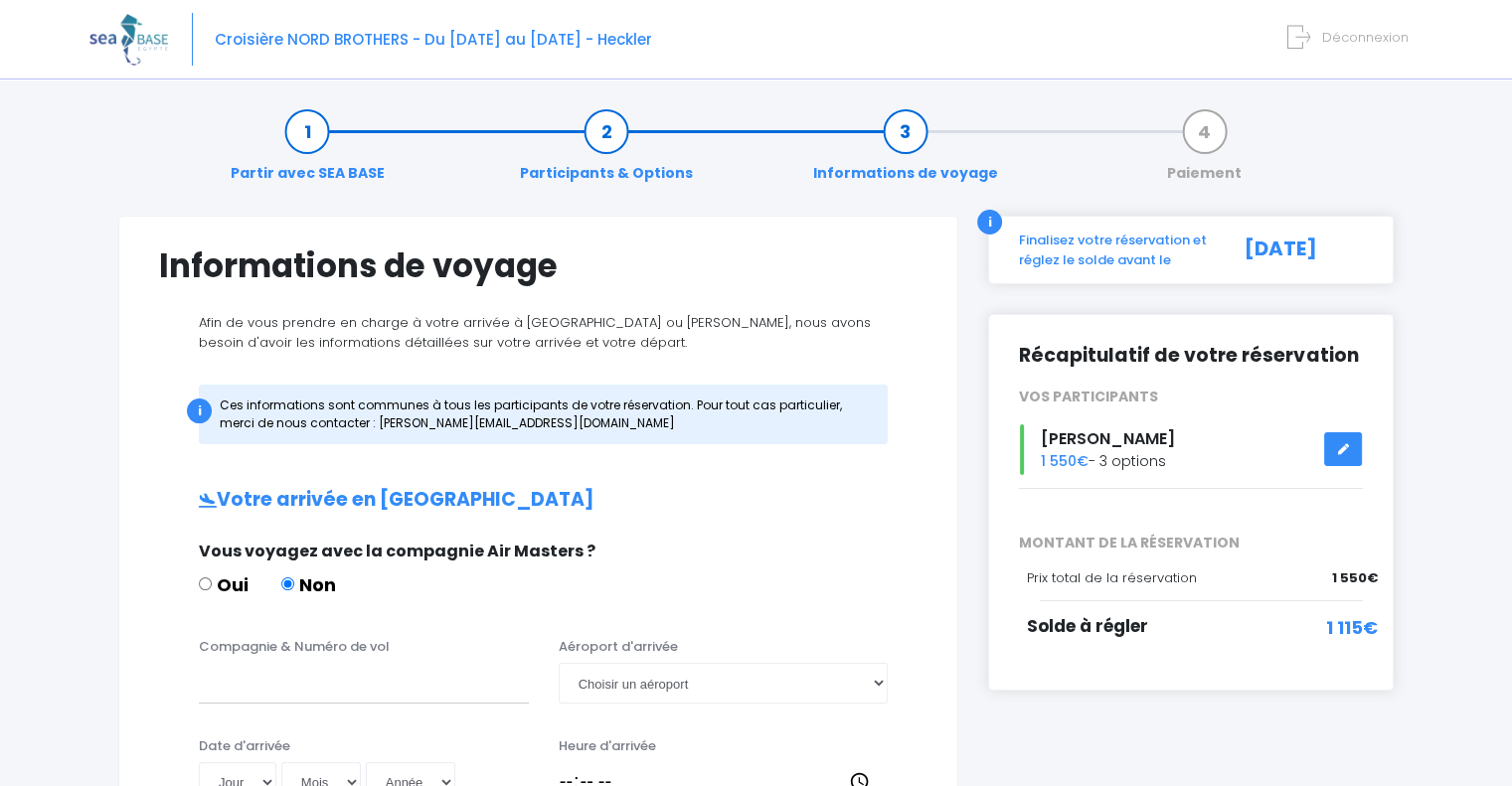 scroll, scrollTop: 0, scrollLeft: 0, axis: both 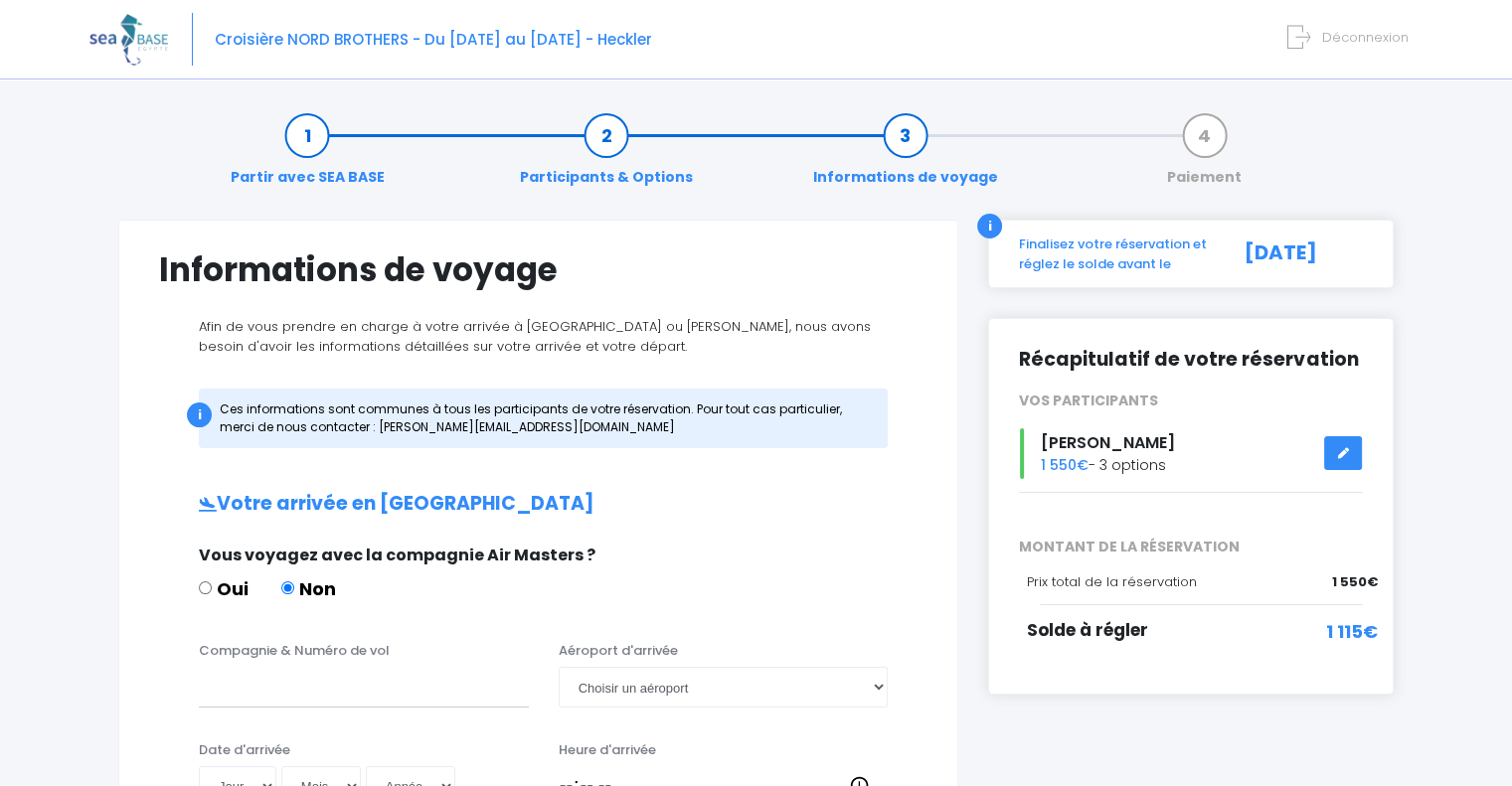 click on "Partir avec SEA BASE" at bounding box center (307, 156) 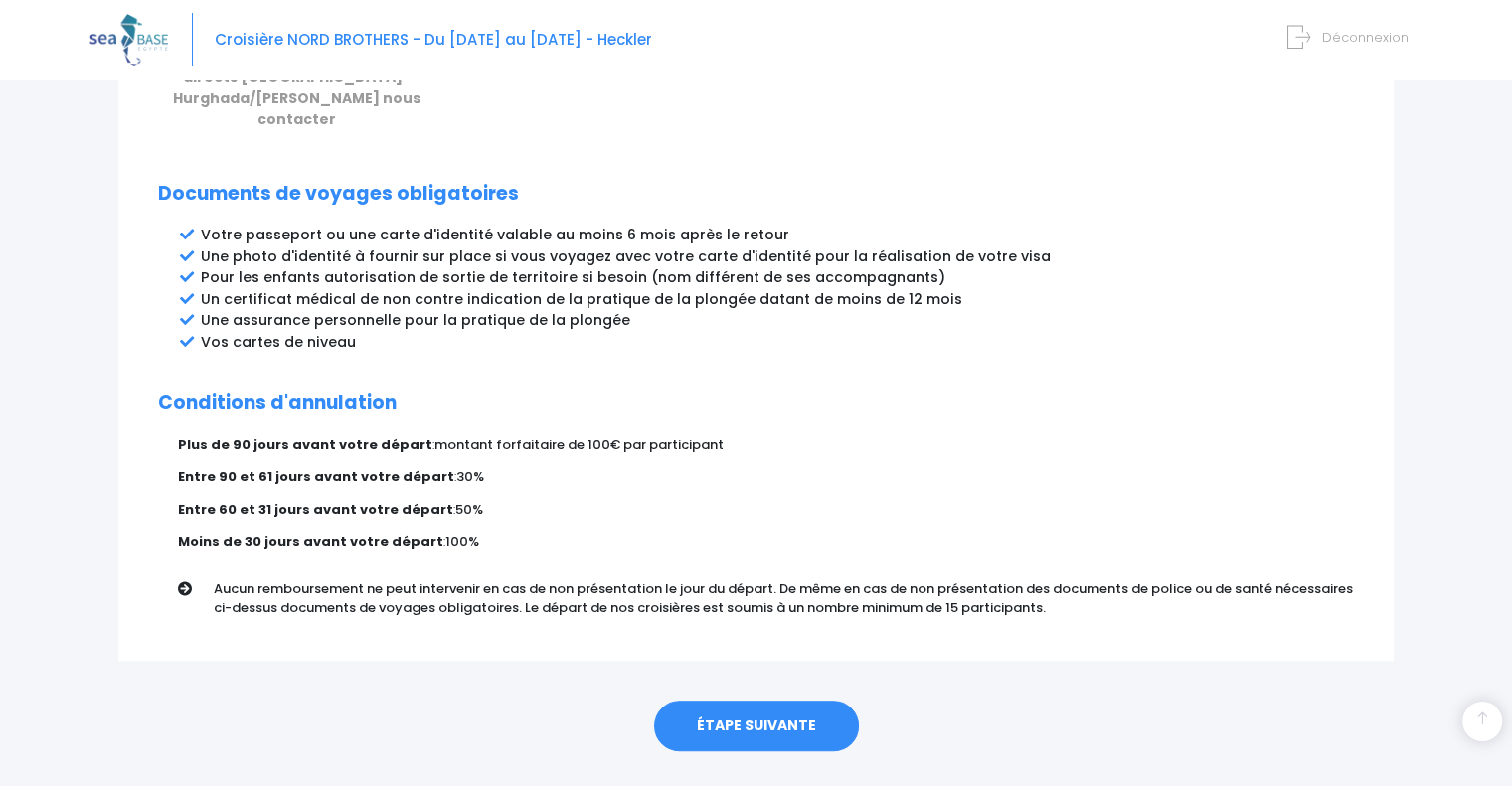 scroll, scrollTop: 1010, scrollLeft: 0, axis: vertical 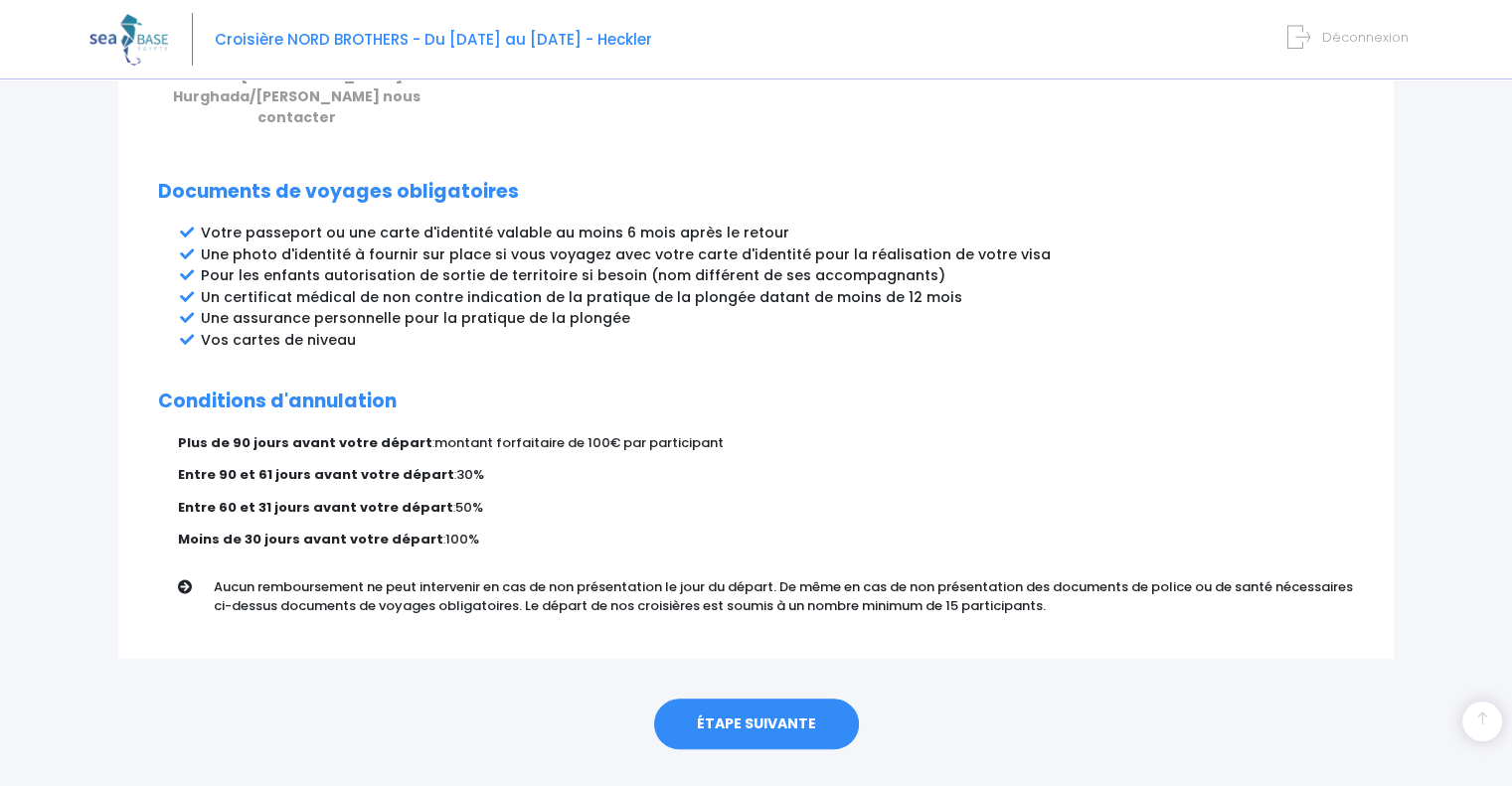 click on "ÉTAPE SUIVANTE" at bounding box center [756, 724] 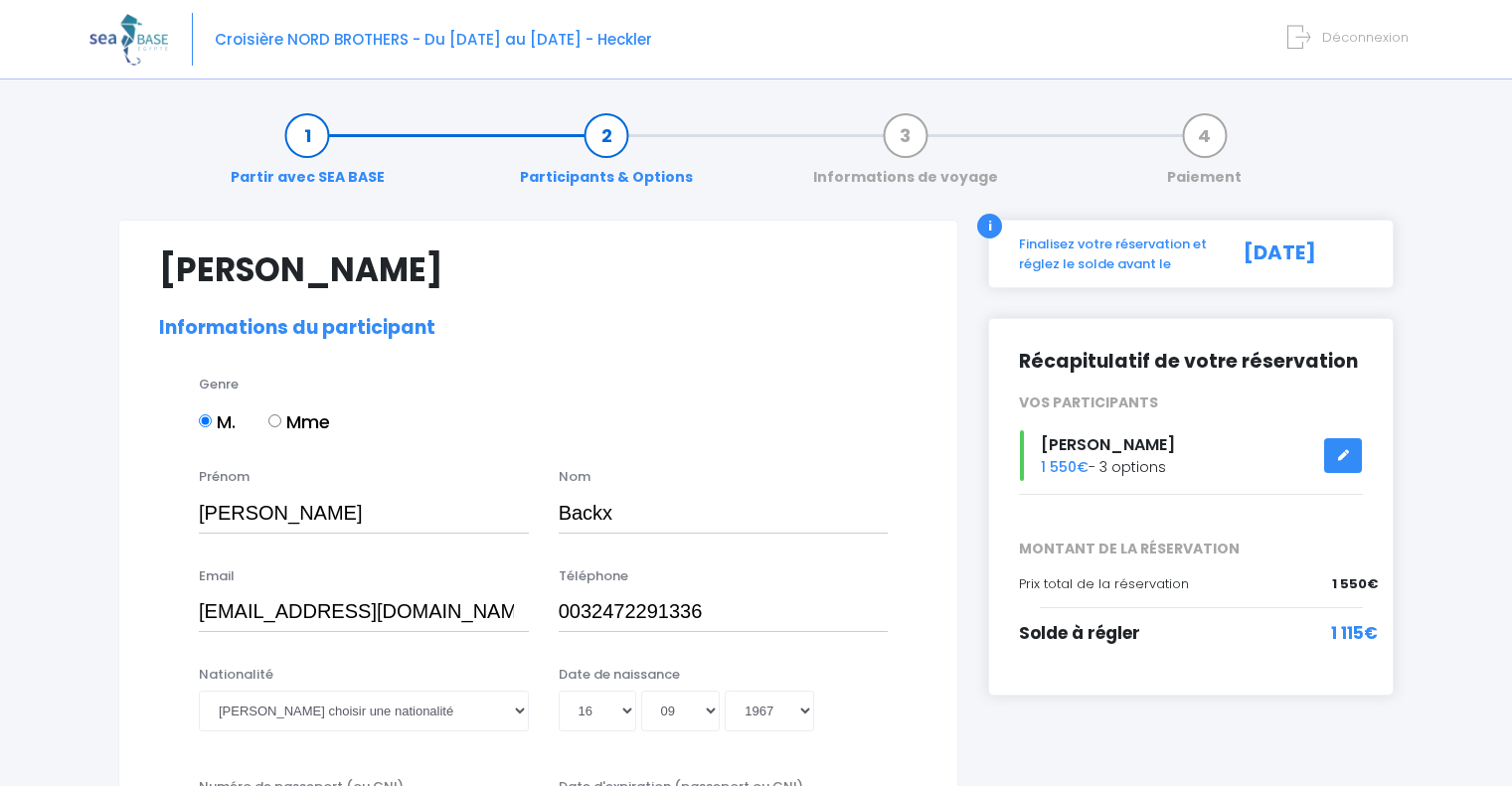 select on "[GEOGRAPHIC_DATA]" 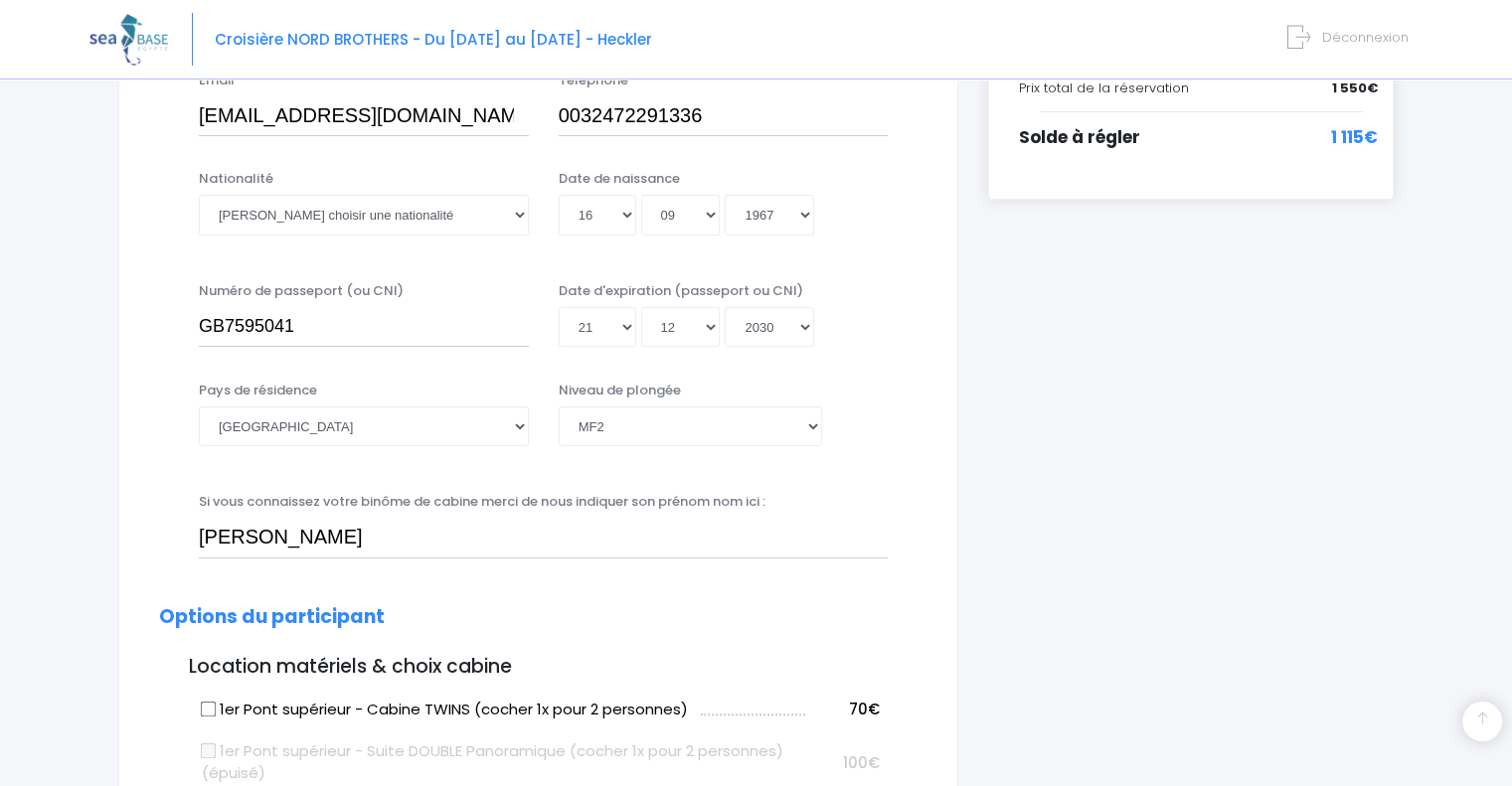 scroll, scrollTop: 497, scrollLeft: 0, axis: vertical 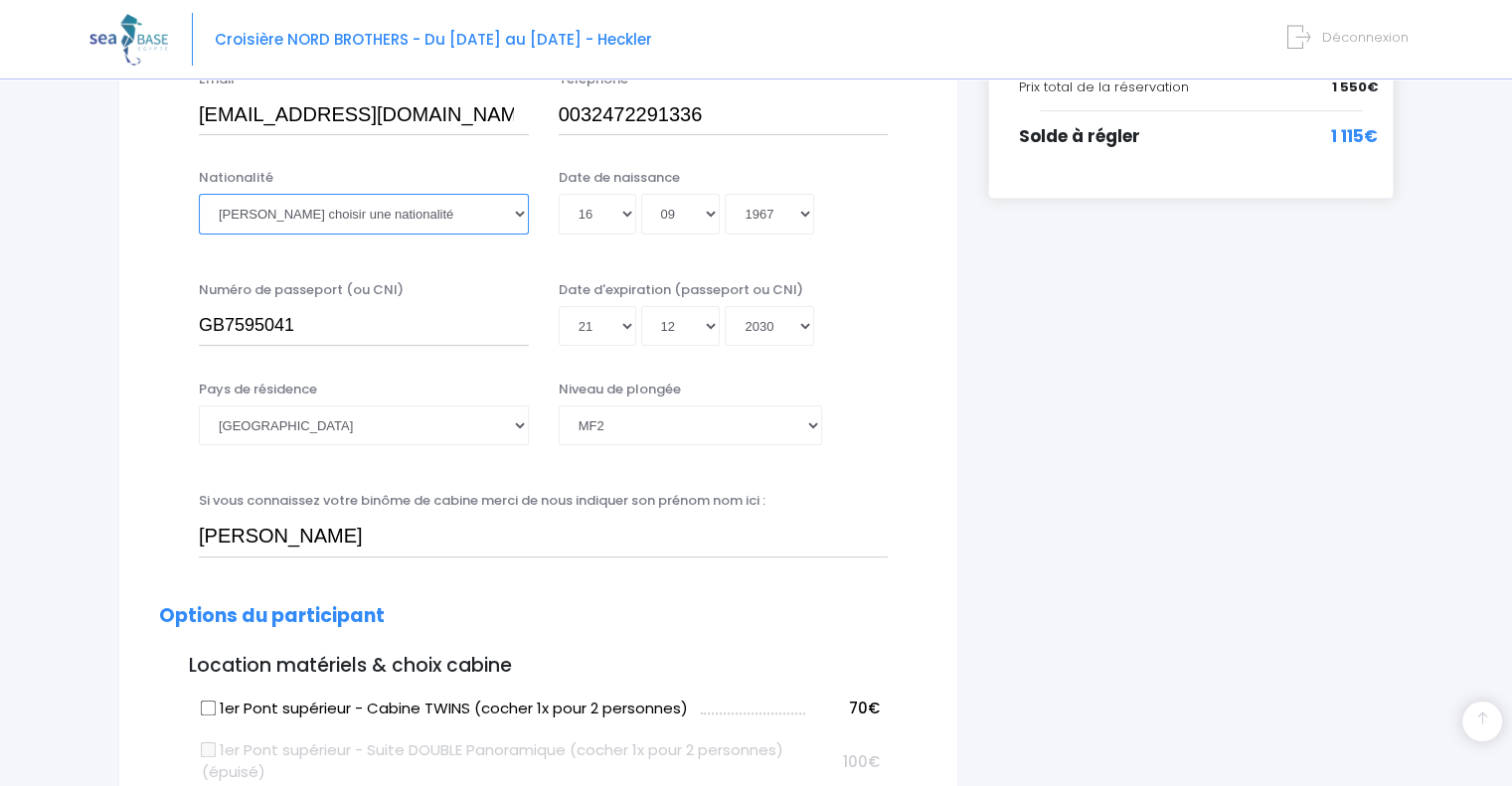 click on "Veuillez choisir une nationalité
[DEMOGRAPHIC_DATA]
Algerienne
Allemande
[GEOGRAPHIC_DATA]
[GEOGRAPHIC_DATA]
[GEOGRAPHIC_DATA]
Antiguaise et barbudienne
[GEOGRAPHIC_DATA] [GEOGRAPHIC_DATA] [DEMOGRAPHIC_DATA] Autrichienne Azerbaïdjanaise Bahamienne" at bounding box center [364, 214] 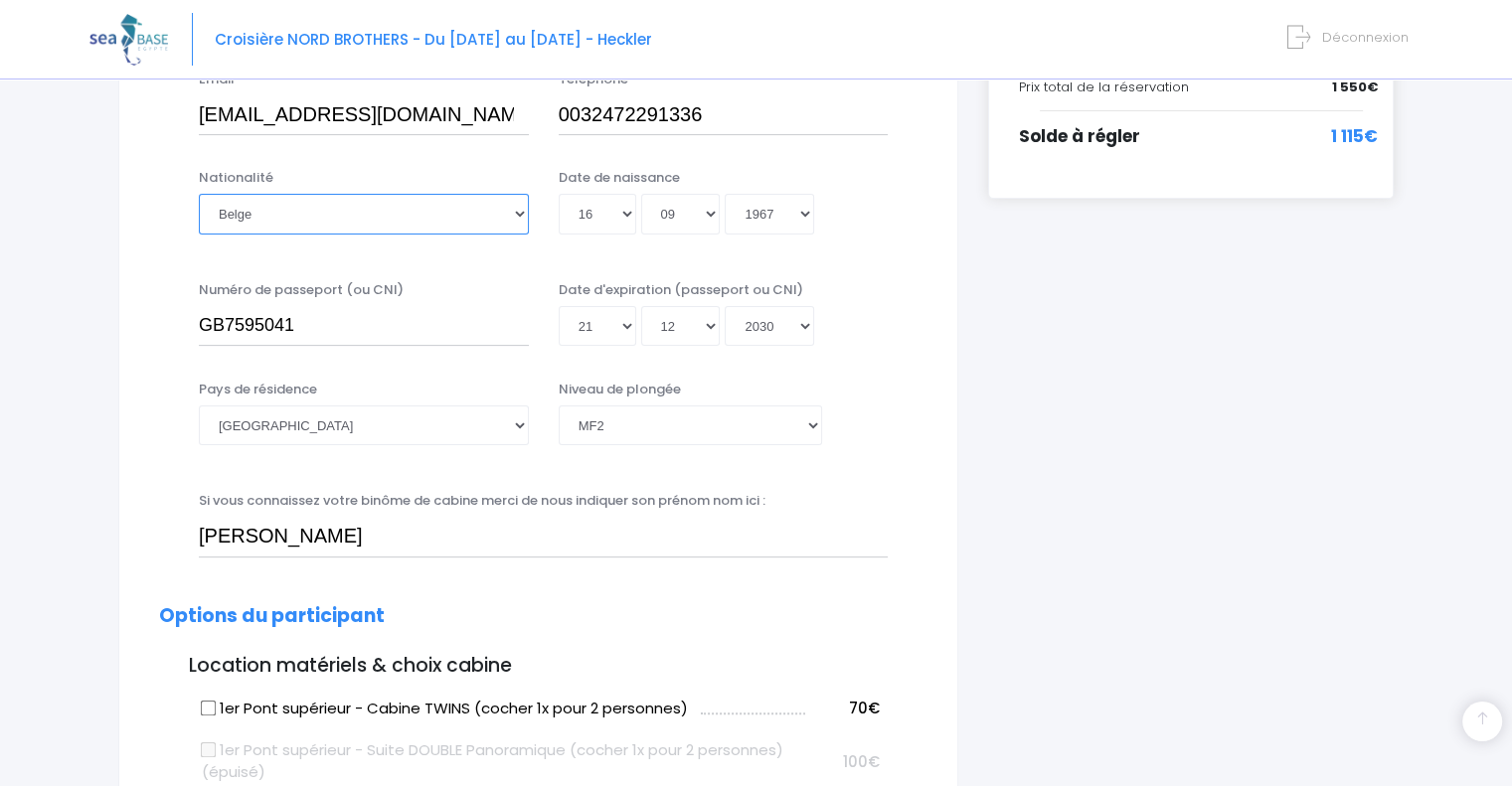 click on "Veuillez choisir une nationalité
[DEMOGRAPHIC_DATA]
Algerienne
Allemande
[GEOGRAPHIC_DATA]
[GEOGRAPHIC_DATA]
[GEOGRAPHIC_DATA]
Antiguaise et barbudienne
[GEOGRAPHIC_DATA] [GEOGRAPHIC_DATA] [DEMOGRAPHIC_DATA] Autrichienne Azerbaïdjanaise Bahamienne" at bounding box center [364, 214] 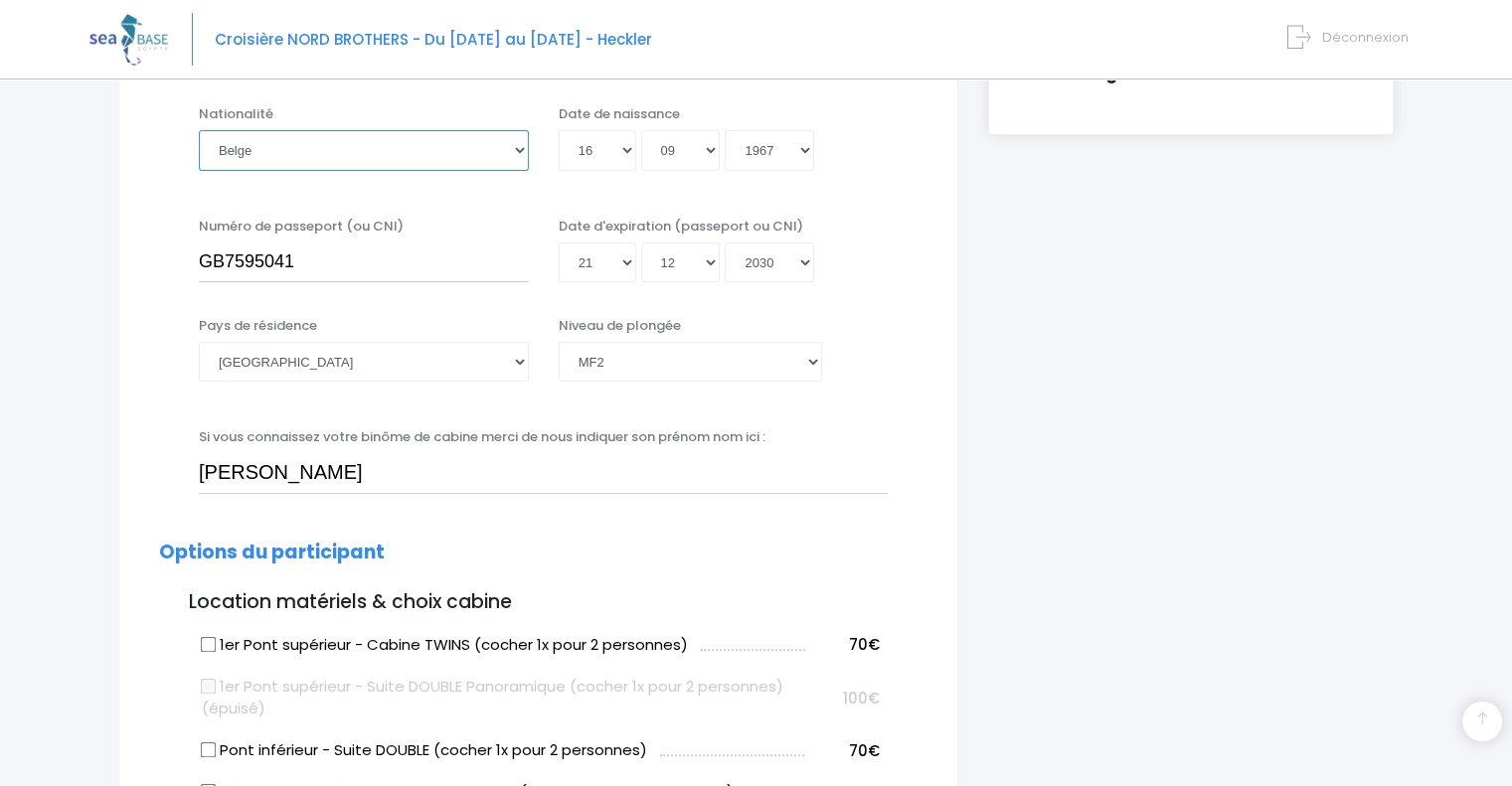 scroll, scrollTop: 596, scrollLeft: 0, axis: vertical 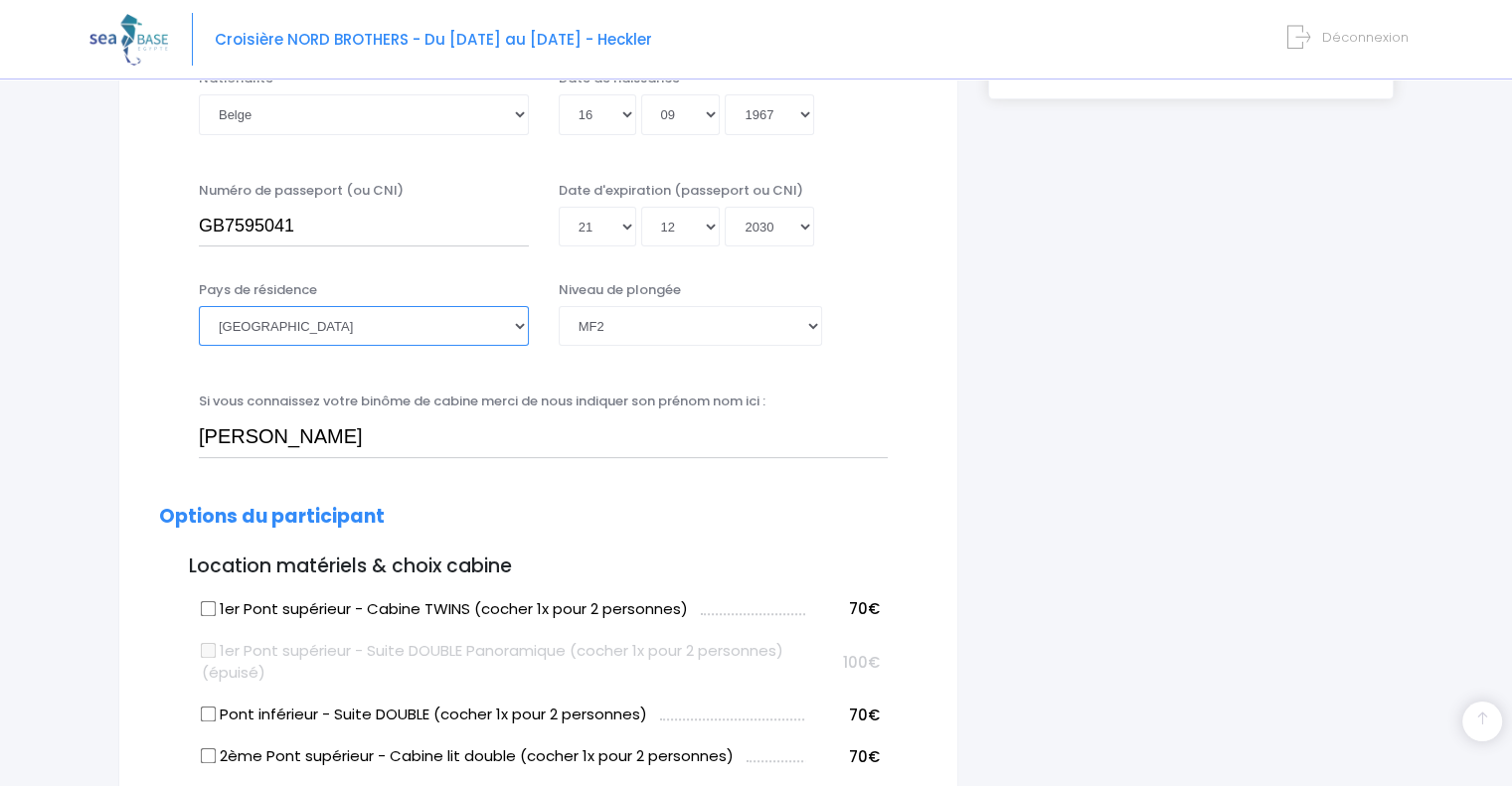 click on "[GEOGRAPHIC_DATA]
[GEOGRAPHIC_DATA]
[GEOGRAPHIC_DATA]
[GEOGRAPHIC_DATA]
[GEOGRAPHIC_DATA]
[GEOGRAPHIC_DATA]
[GEOGRAPHIC_DATA]
[GEOGRAPHIC_DATA]
[GEOGRAPHIC_DATA] [PERSON_NAME][GEOGRAPHIC_DATA] [GEOGRAPHIC_DATA] [GEOGRAPHIC_DATA] [GEOGRAPHIC_DATA] [GEOGRAPHIC_DATA] [GEOGRAPHIC_DATA]" at bounding box center (364, 326) 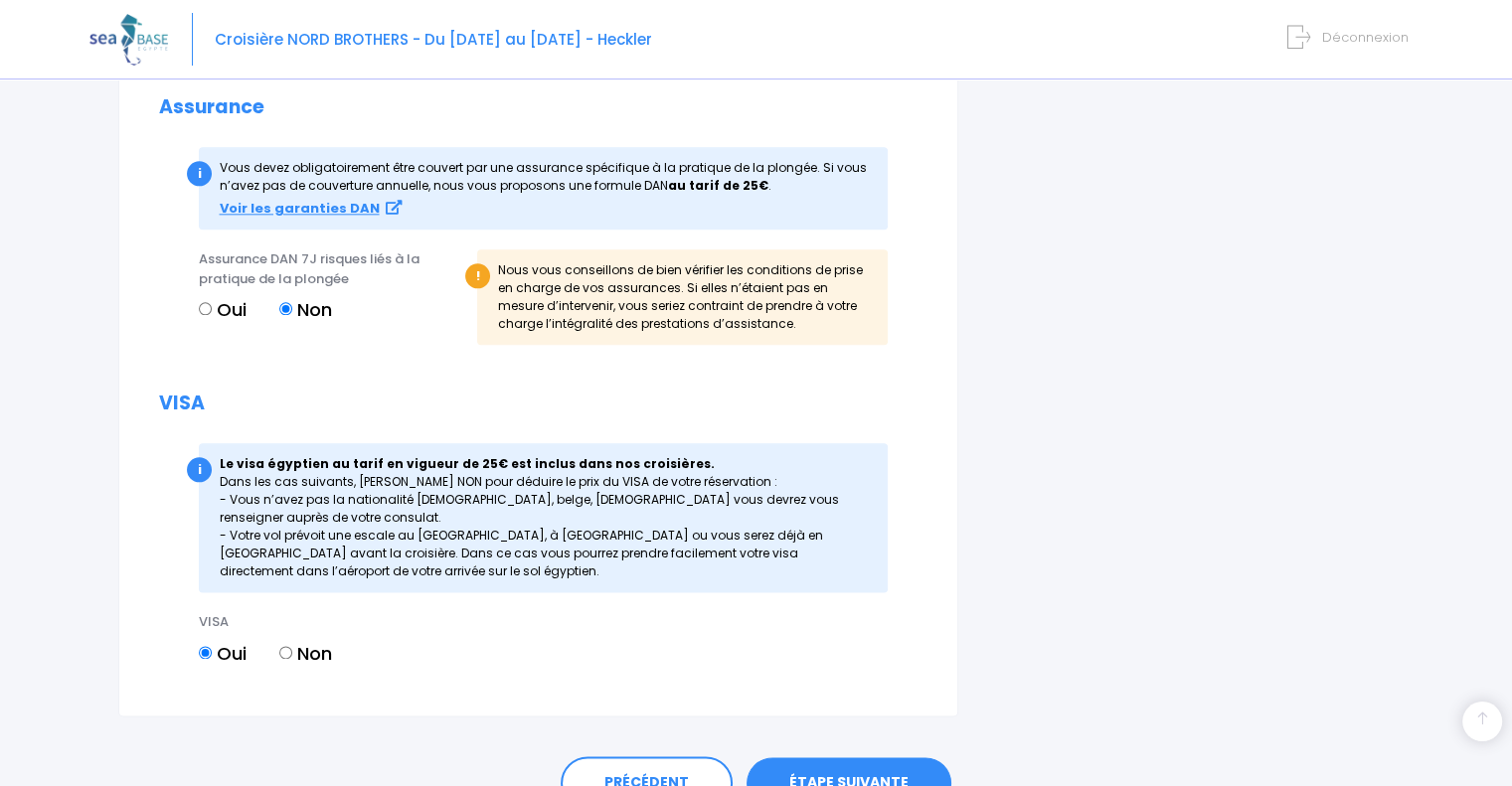 scroll, scrollTop: 2385, scrollLeft: 0, axis: vertical 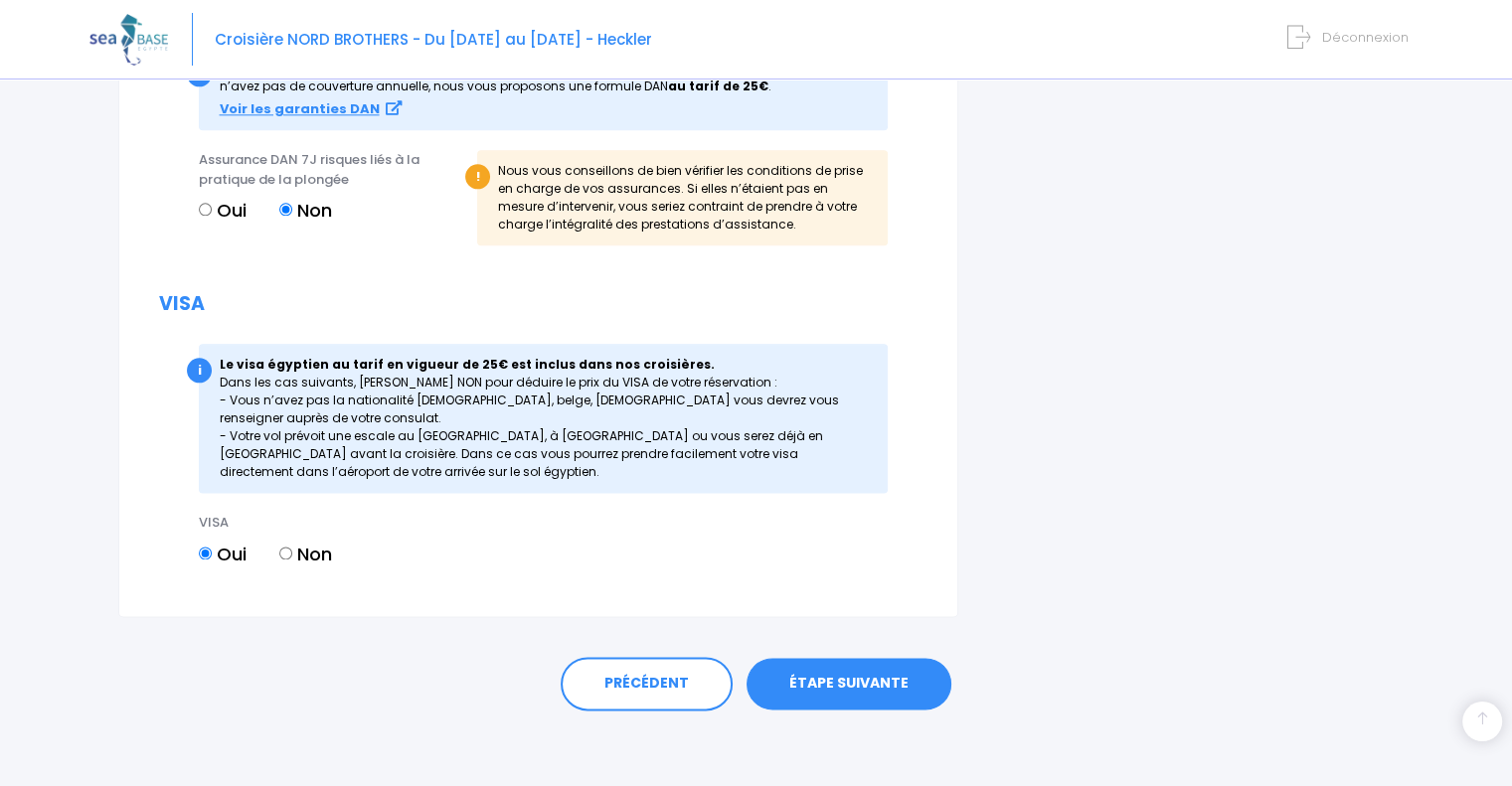 click on "ÉTAPE SUIVANTE" at bounding box center (849, 684) 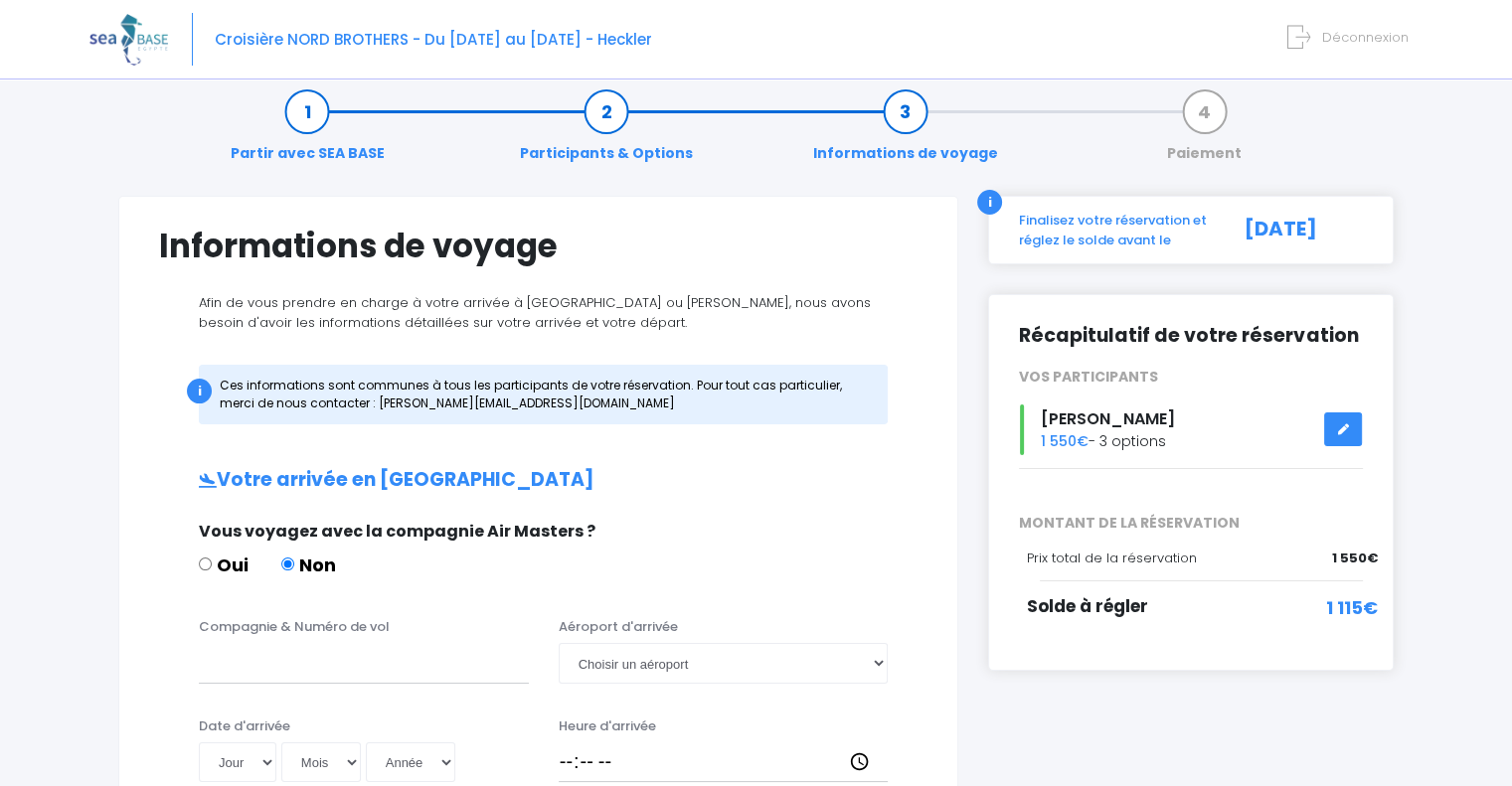scroll, scrollTop: 0, scrollLeft: 0, axis: both 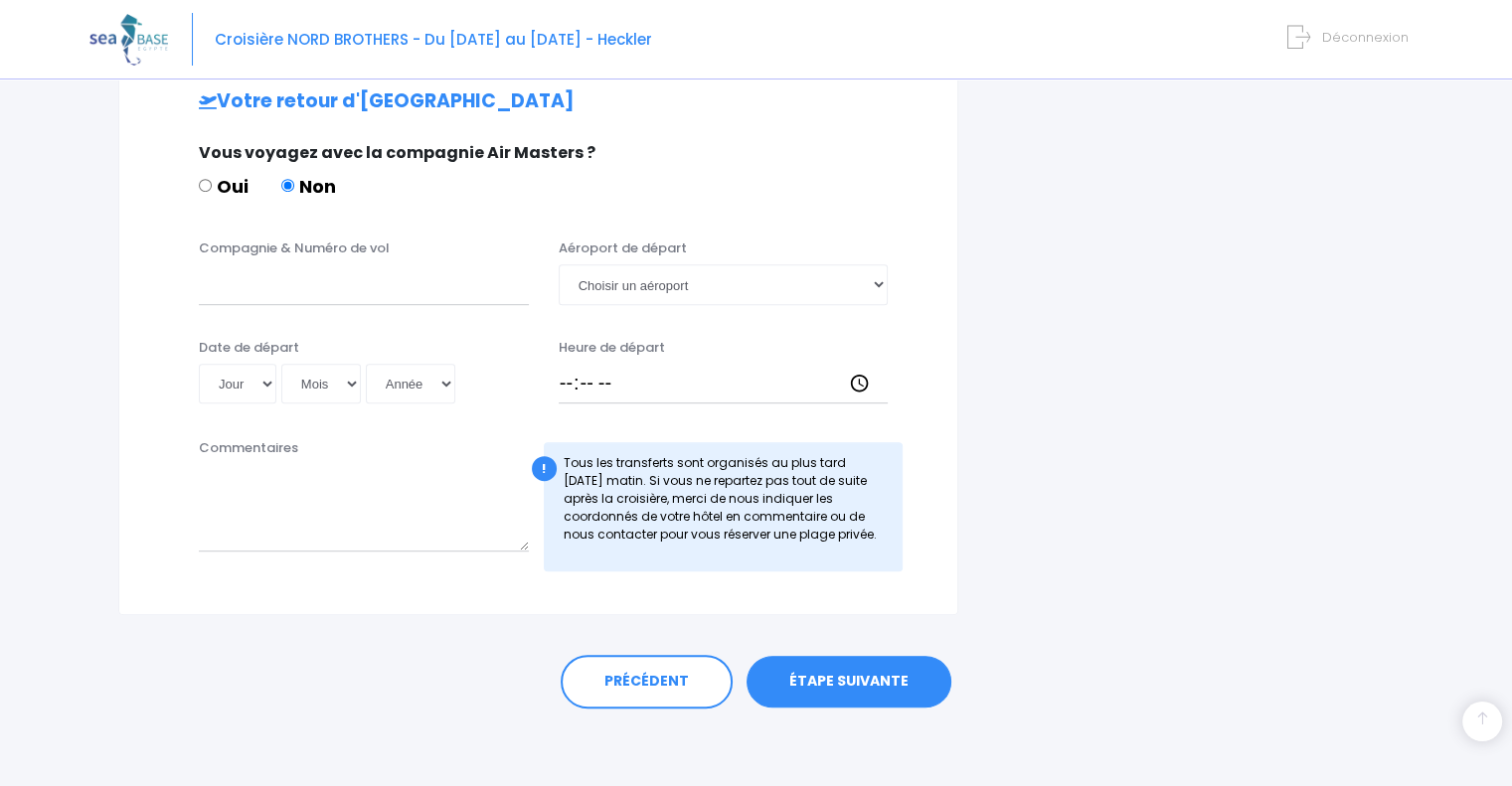 click on "ÉTAPE SUIVANTE" at bounding box center [849, 682] 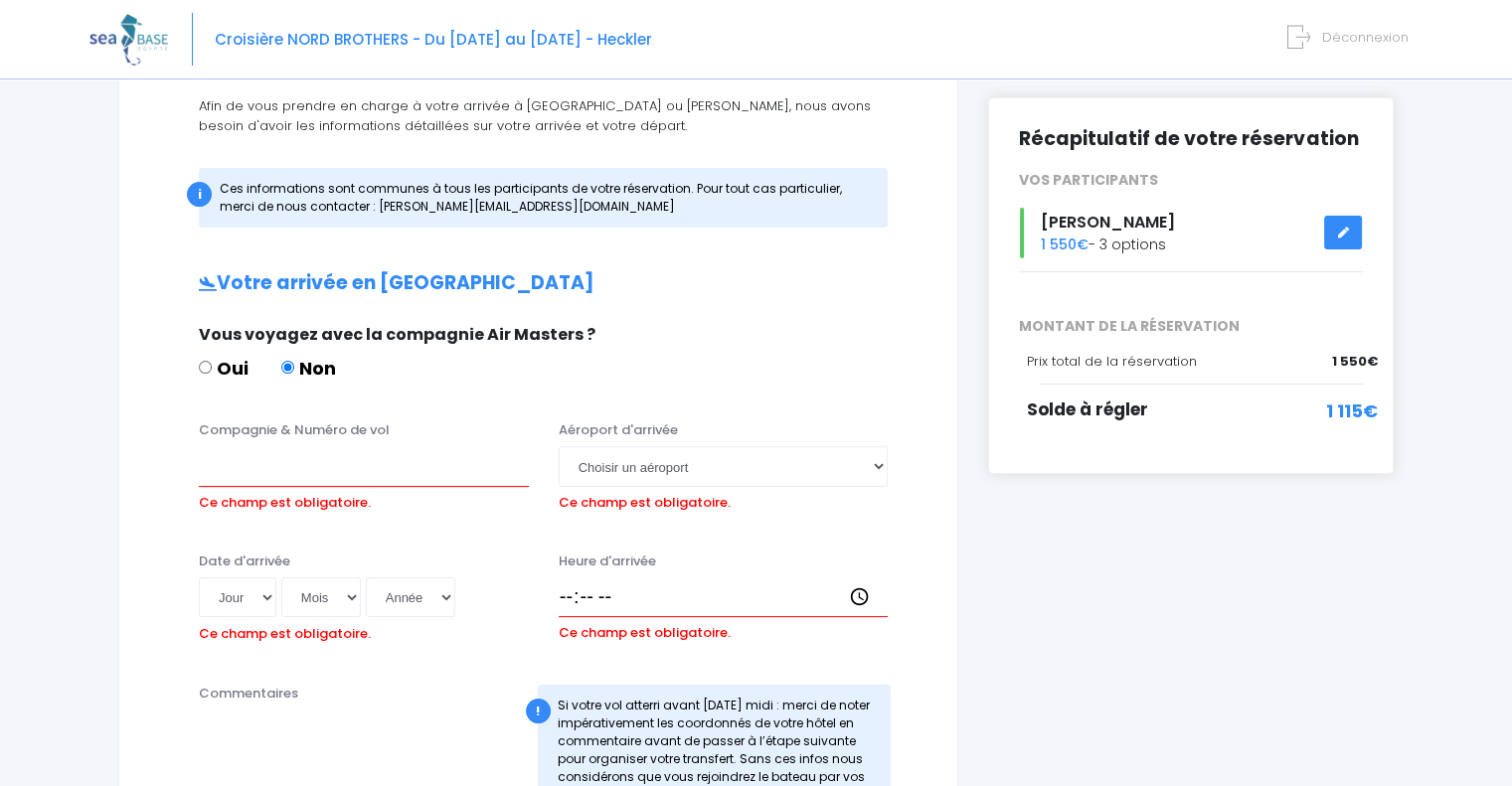scroll, scrollTop: 170, scrollLeft: 0, axis: vertical 